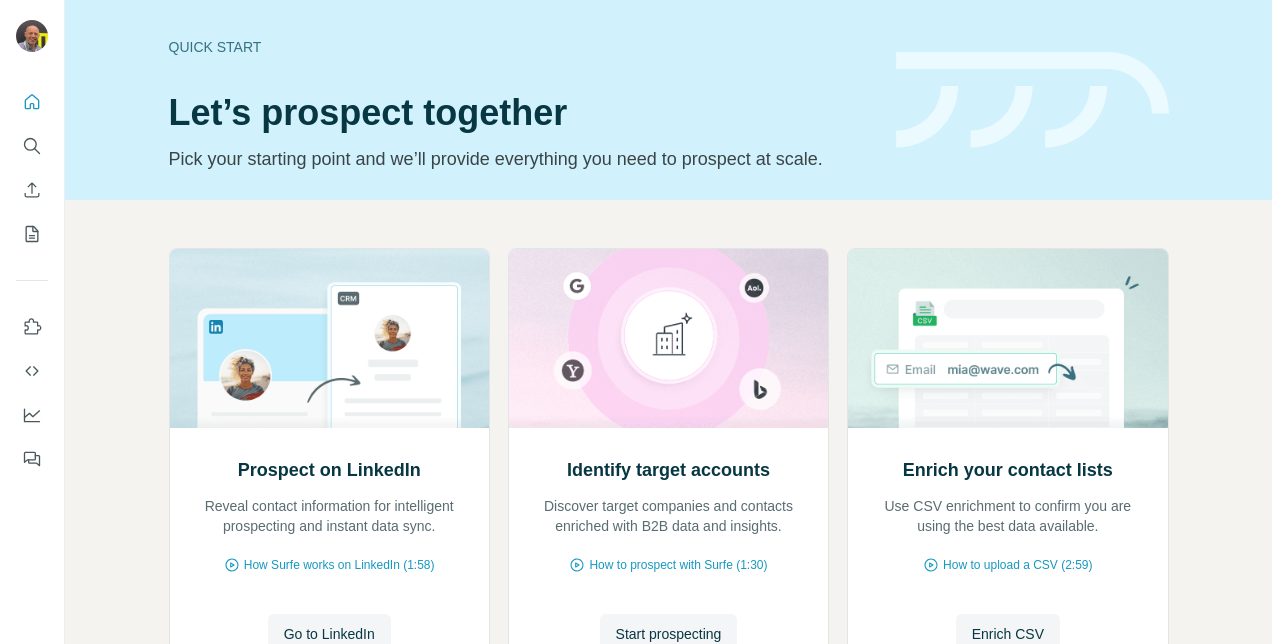 scroll, scrollTop: 0, scrollLeft: 0, axis: both 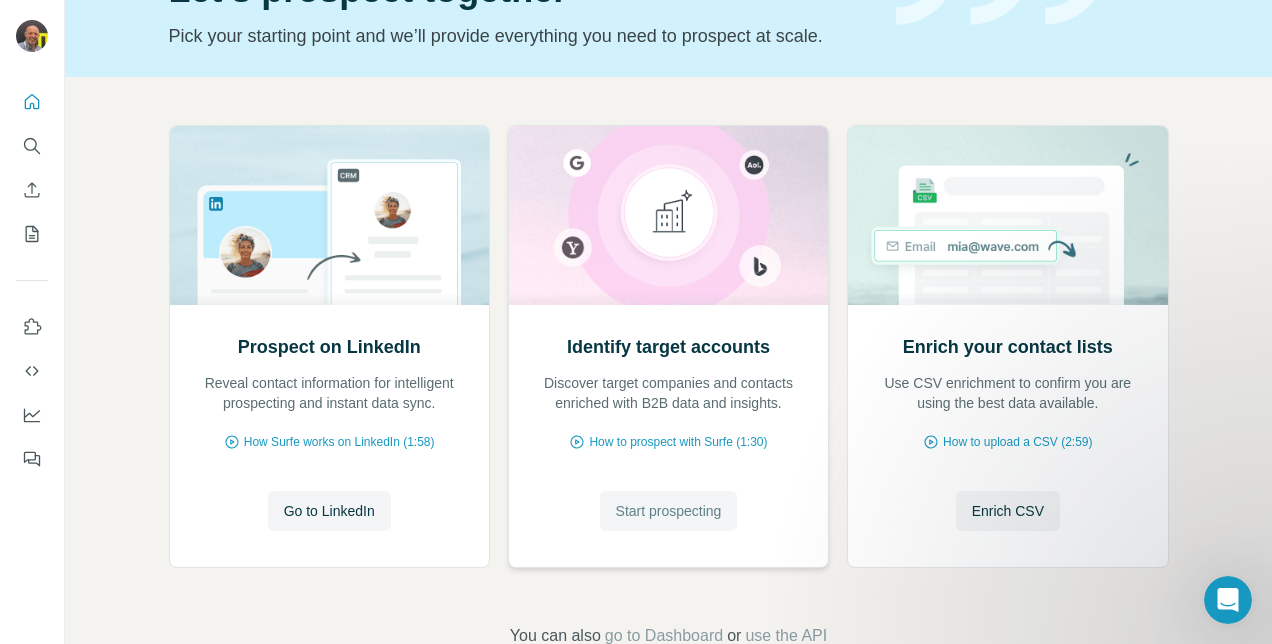 click on "Start prospecting" at bounding box center [669, 511] 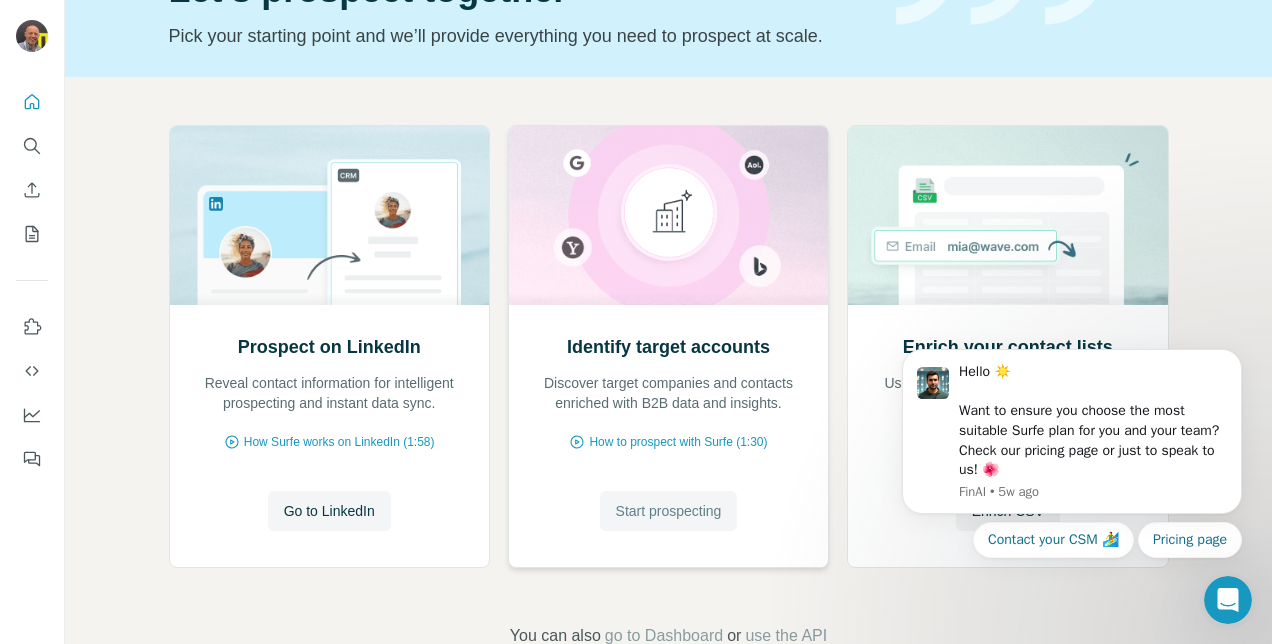 scroll, scrollTop: 0, scrollLeft: 0, axis: both 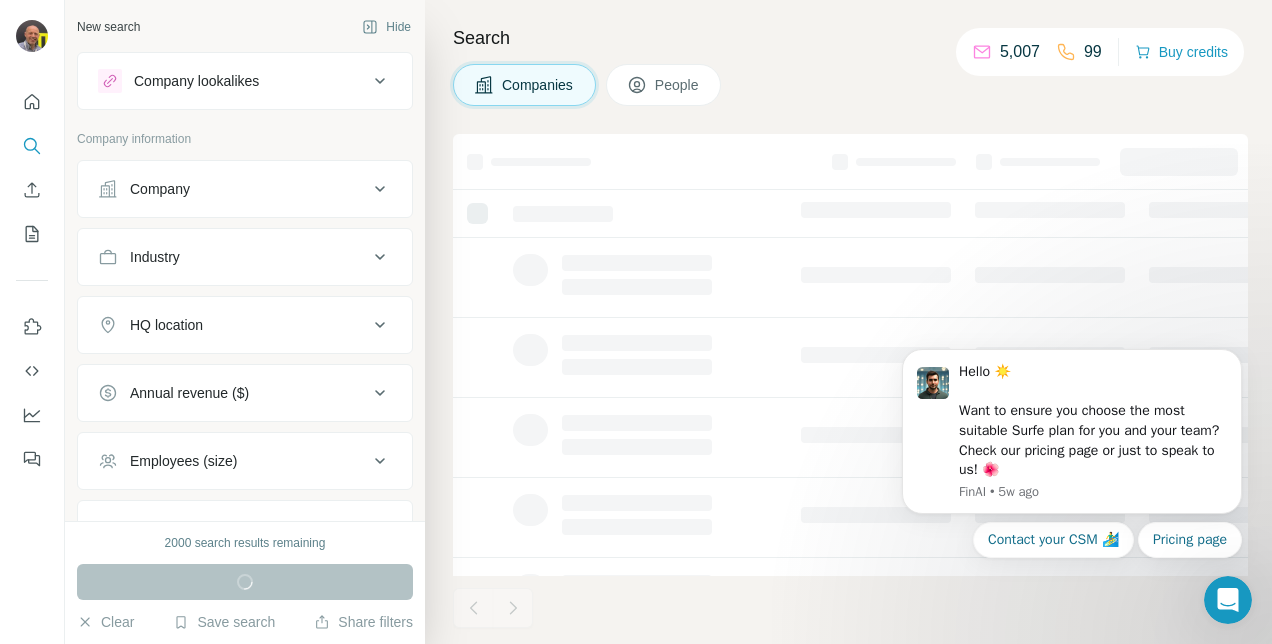 click on "Company" at bounding box center (233, 189) 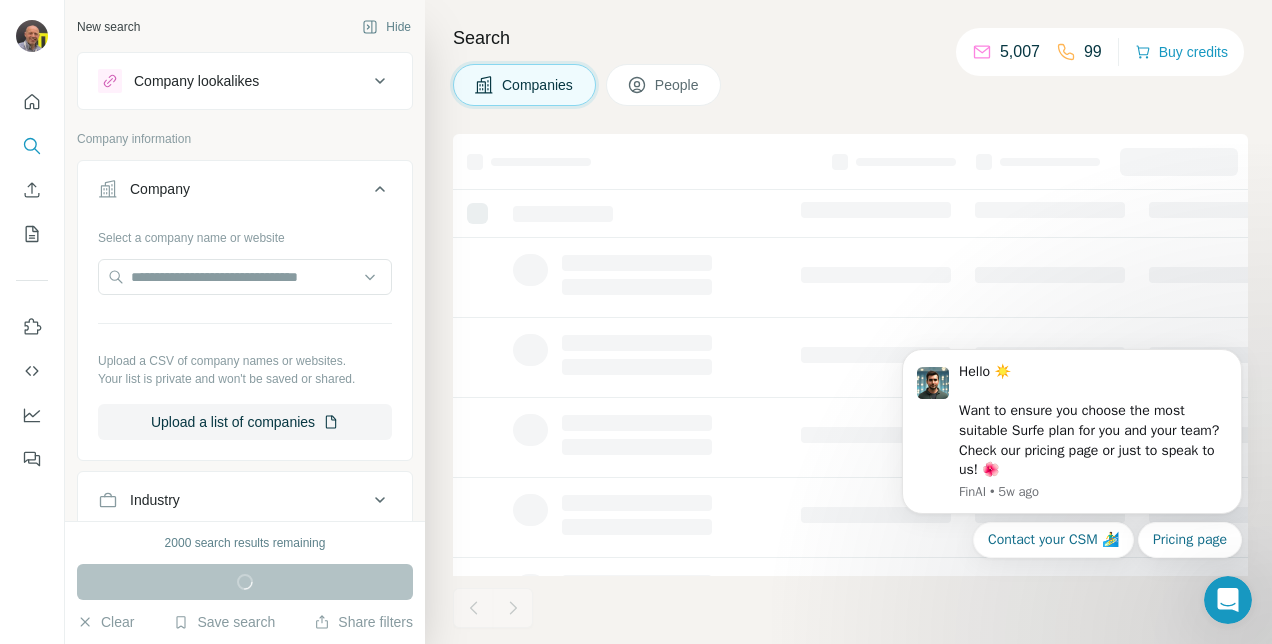 click on "Company" at bounding box center [233, 189] 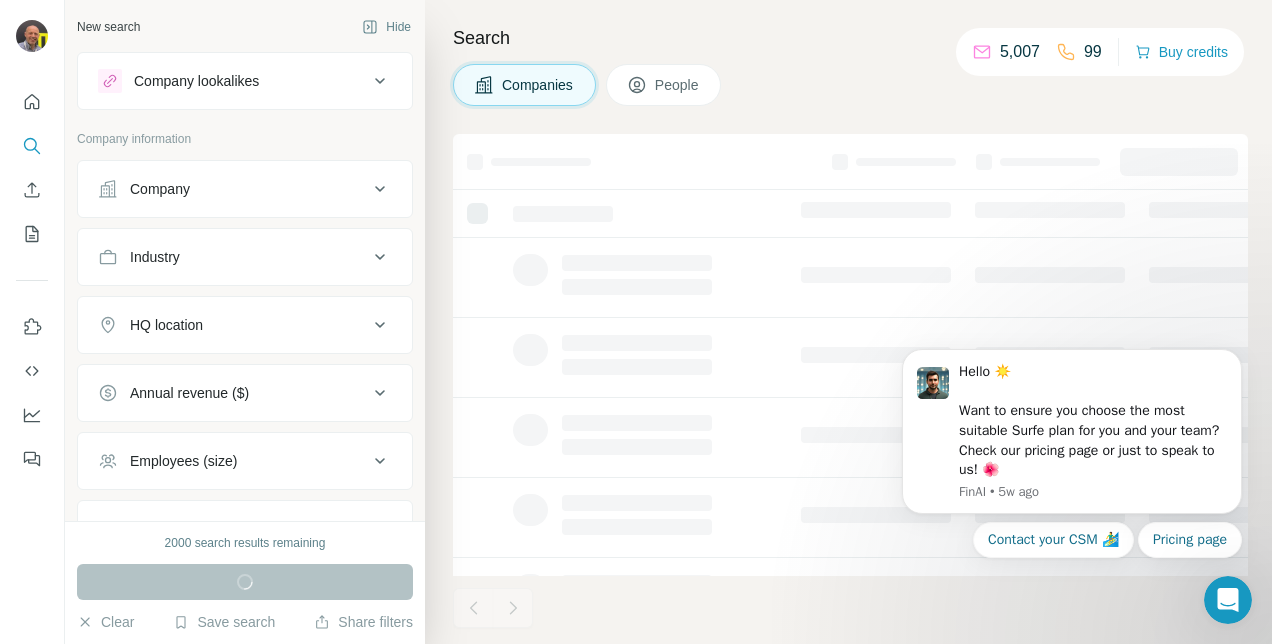 click on "Industry" at bounding box center [233, 257] 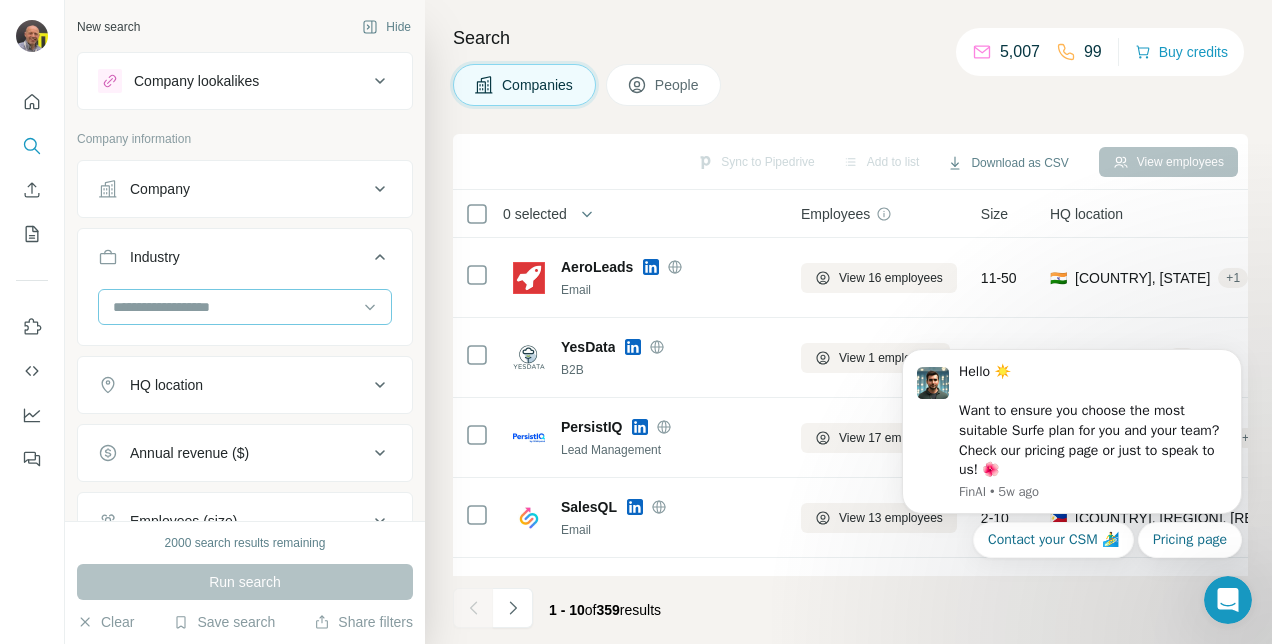 click at bounding box center [234, 307] 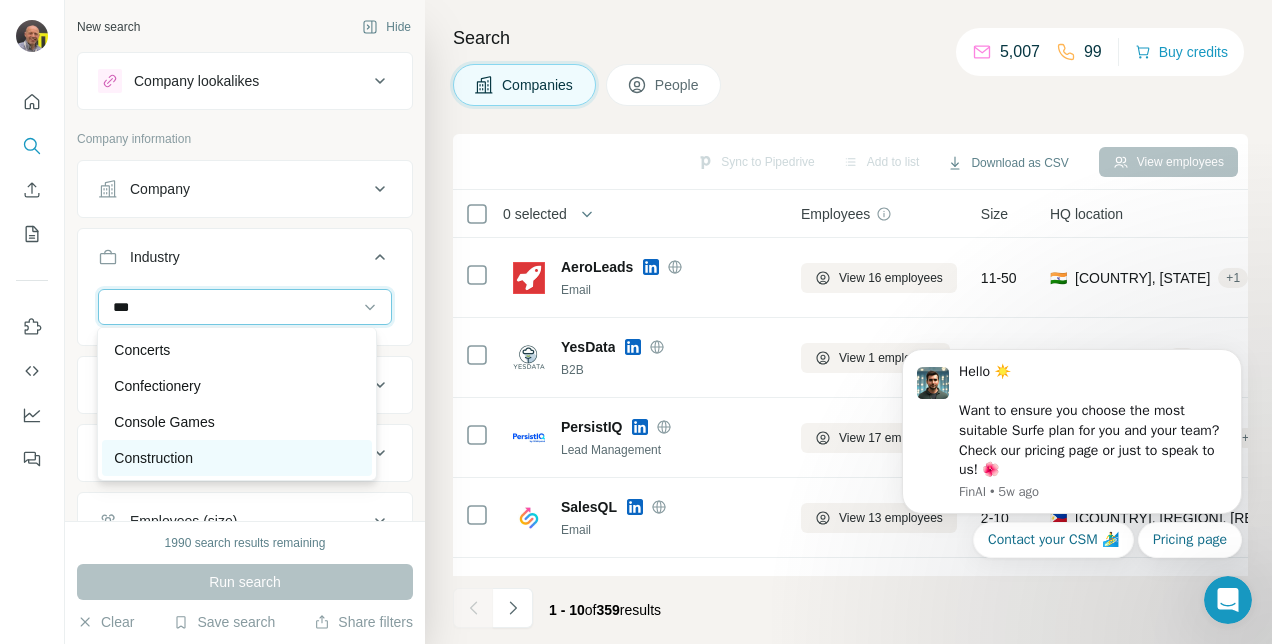 type on "***" 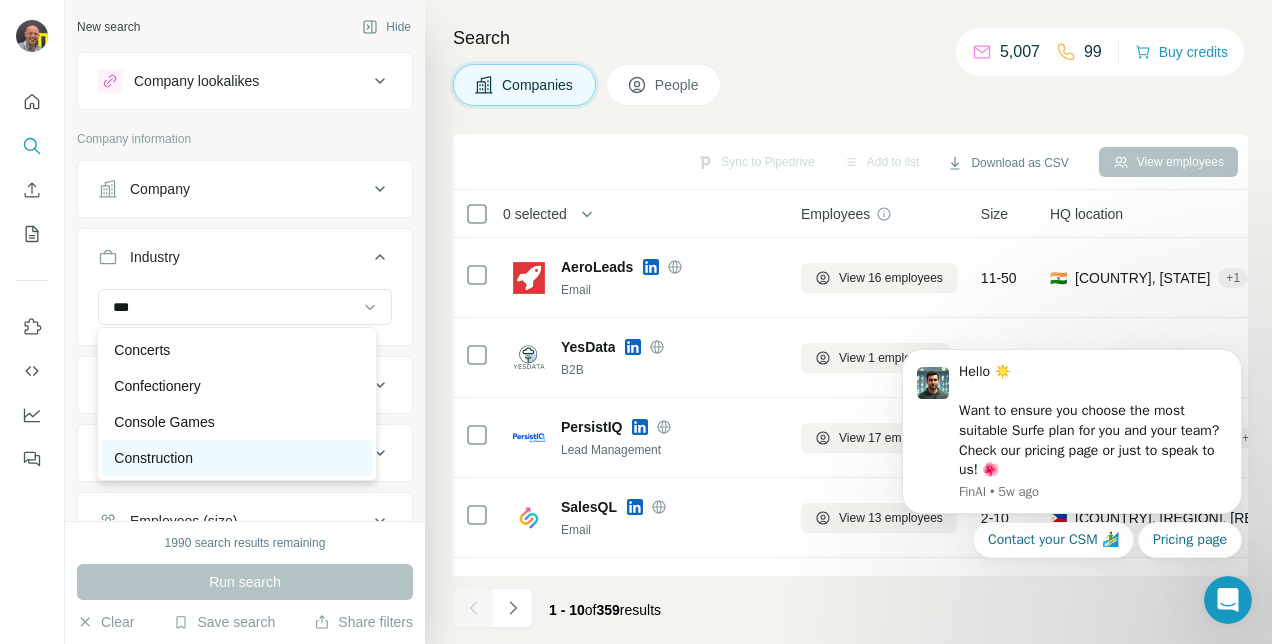 click on "Construction" at bounding box center [236, 458] 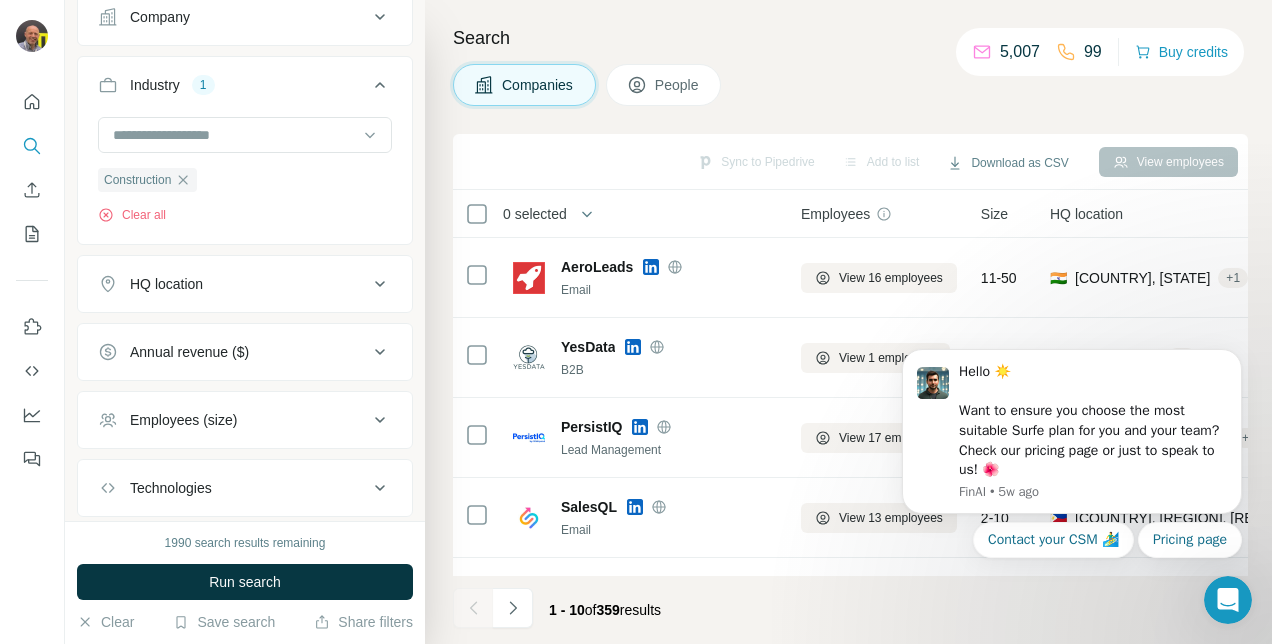 scroll, scrollTop: 176, scrollLeft: 0, axis: vertical 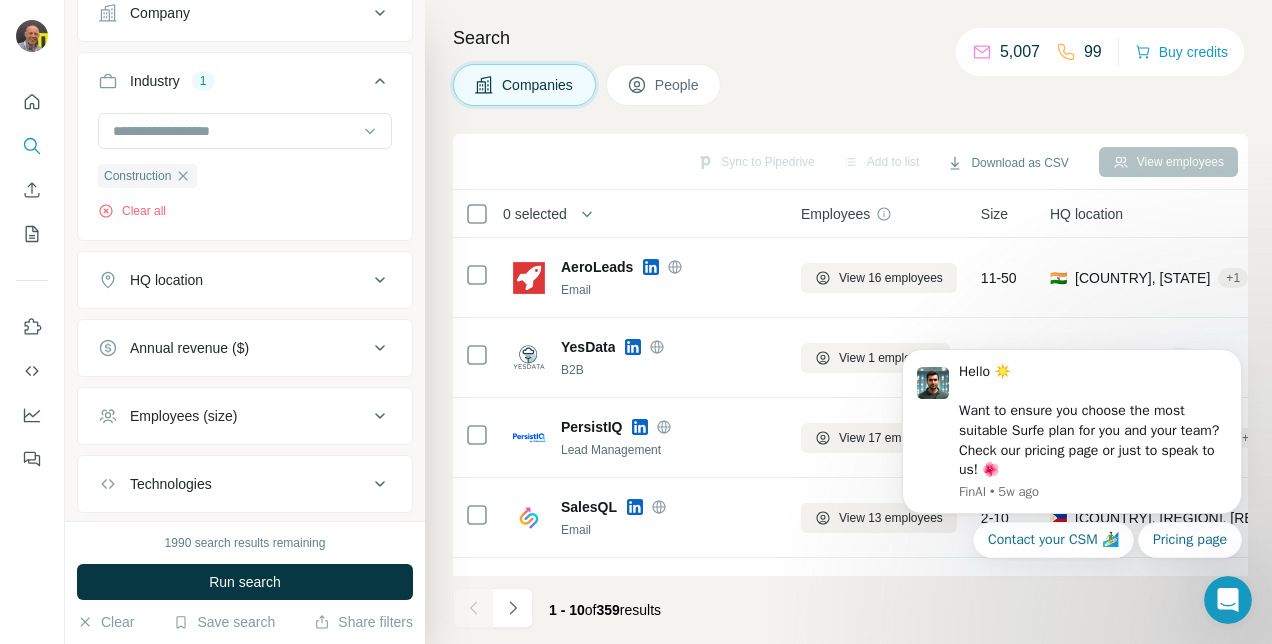 click on "HQ location" at bounding box center [166, 280] 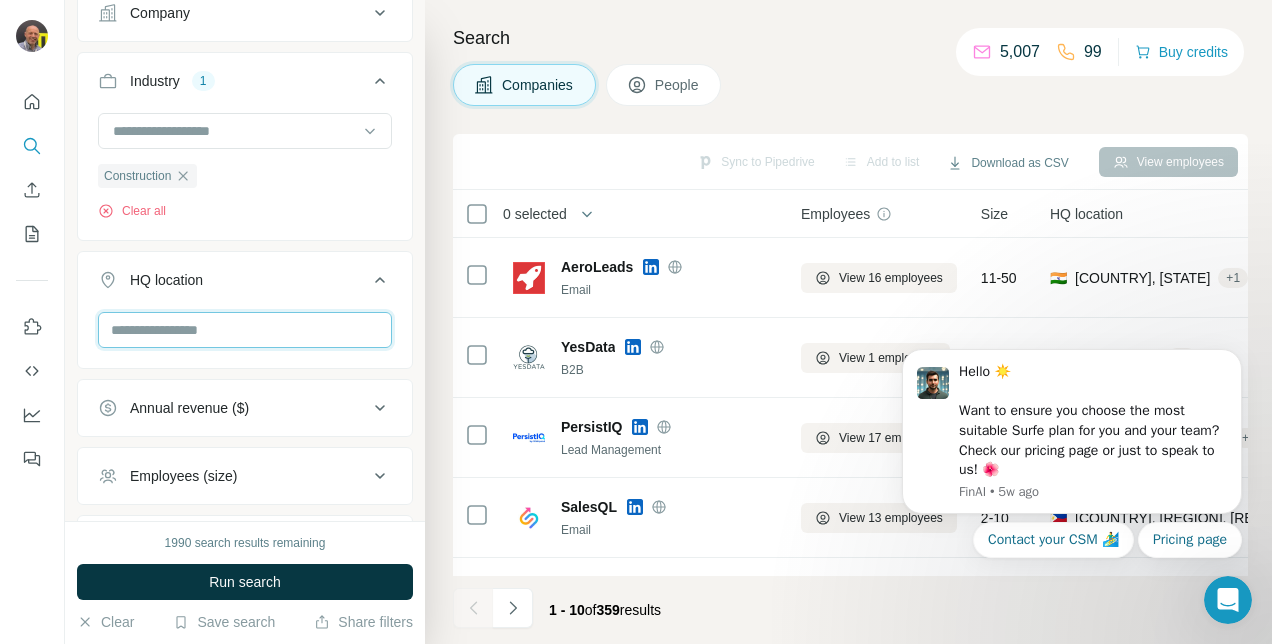click at bounding box center (245, 330) 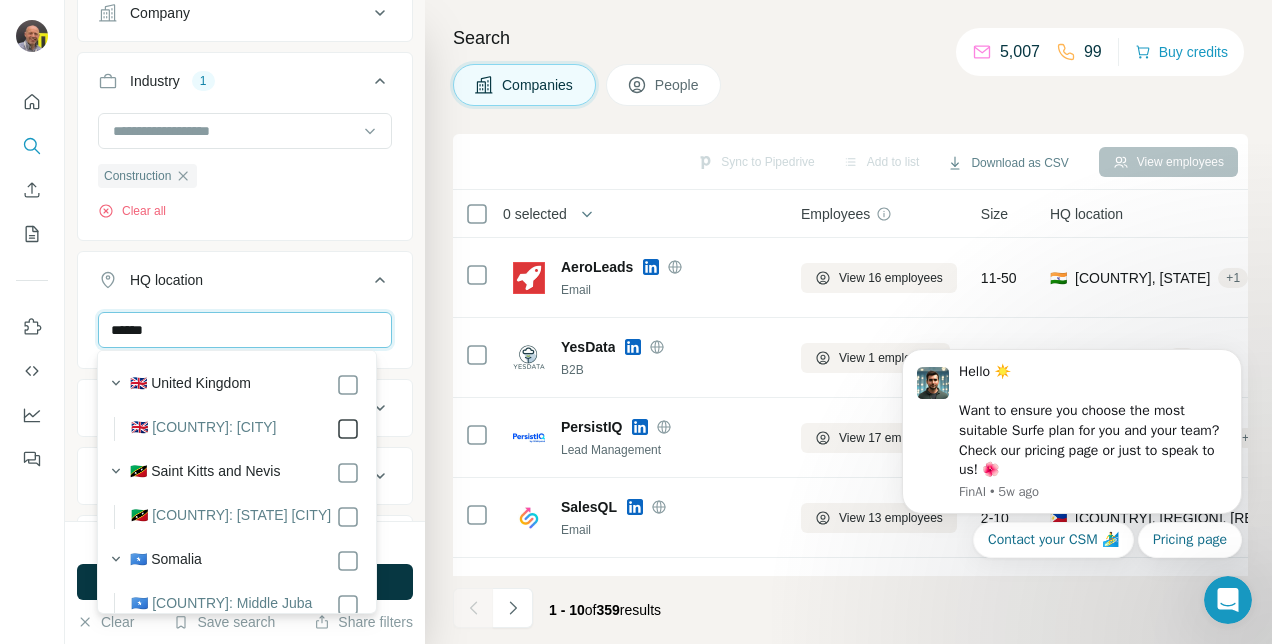 type on "******" 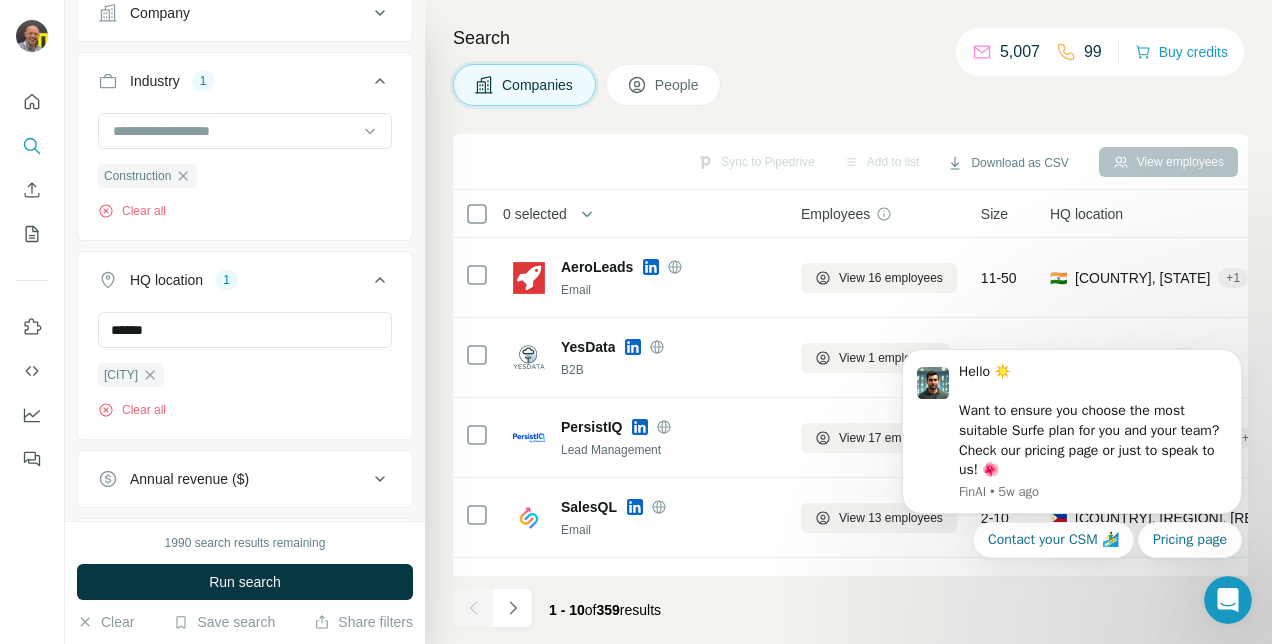 type 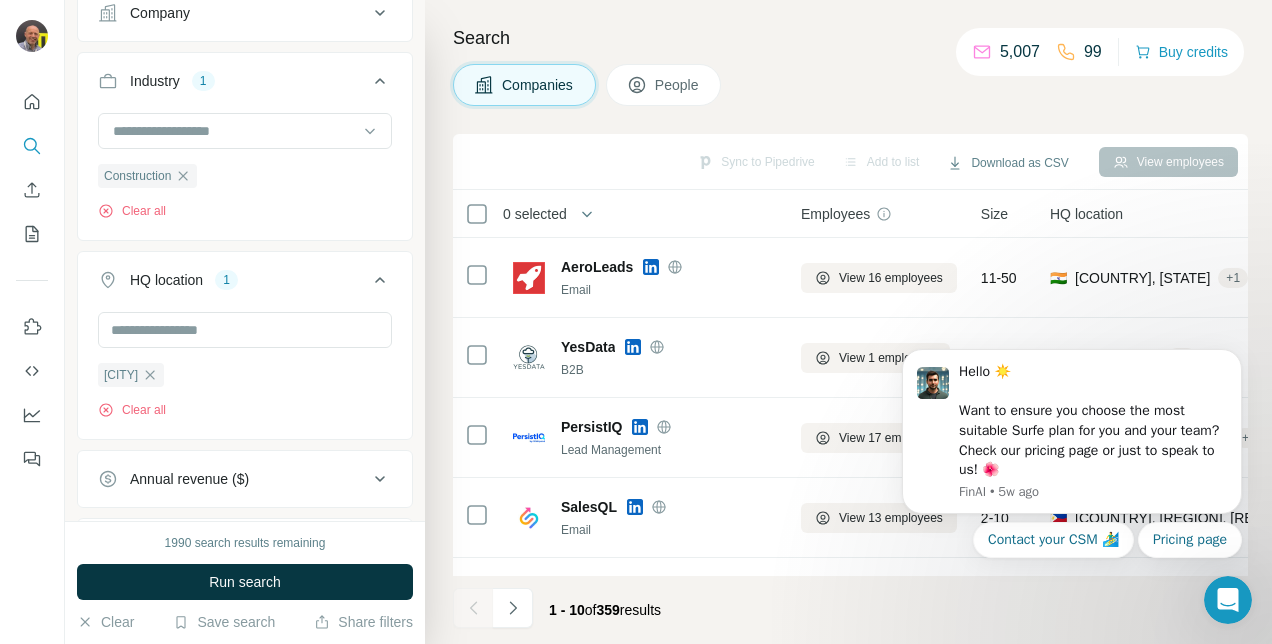 click on "Clear all HQ location 1 [CITY] Clear all Annual revenue ($) Employees (size) Technologies Keywords" at bounding box center [245, 260] 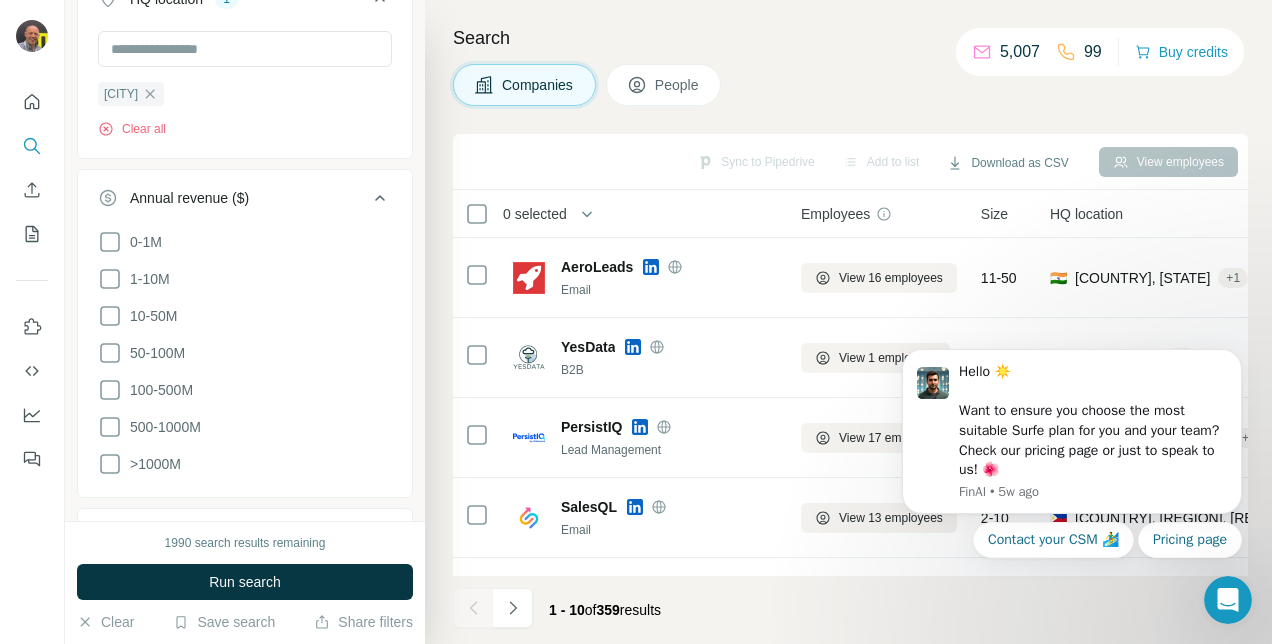 scroll, scrollTop: 456, scrollLeft: 0, axis: vertical 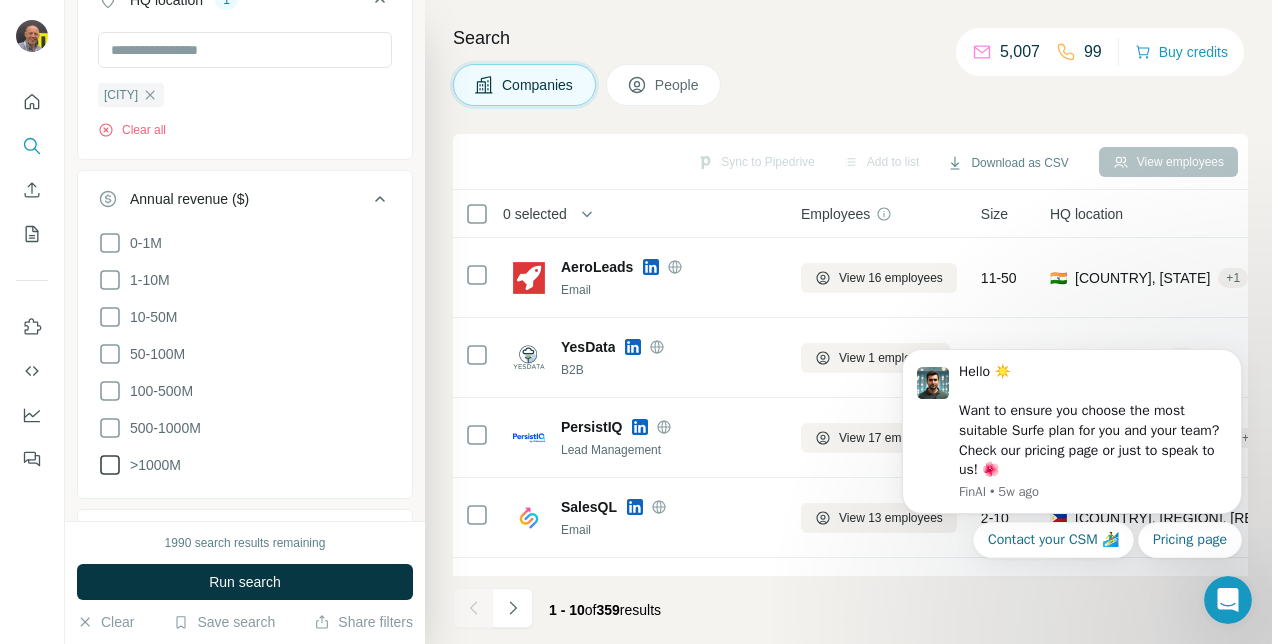 click 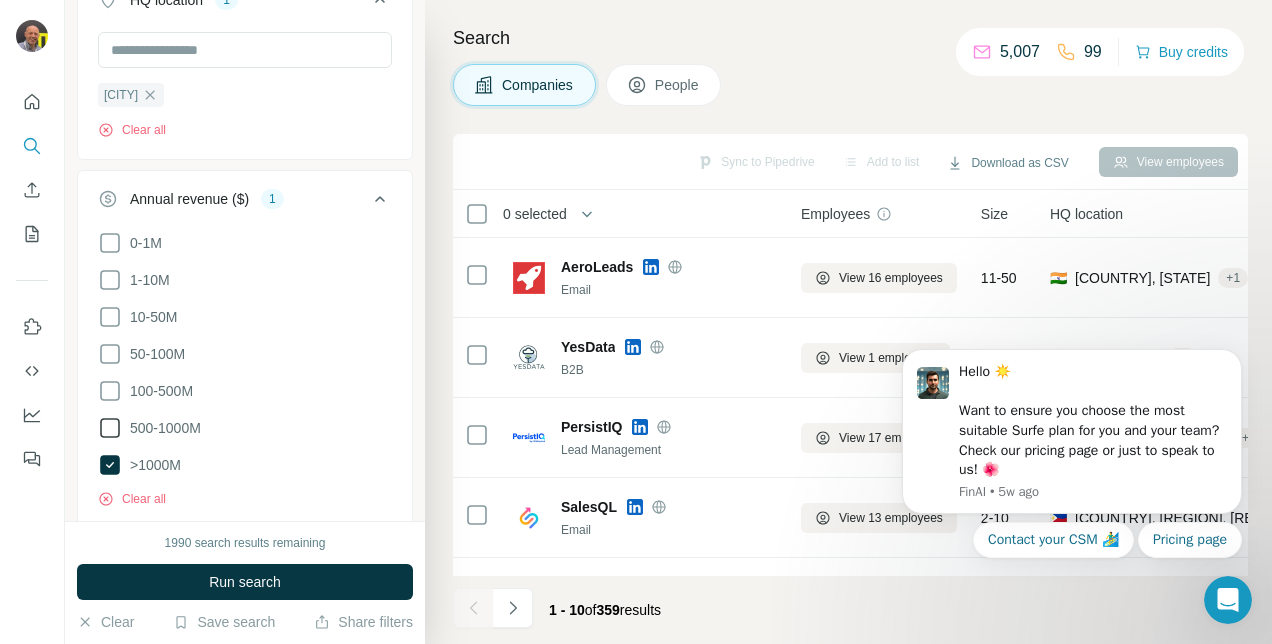 click 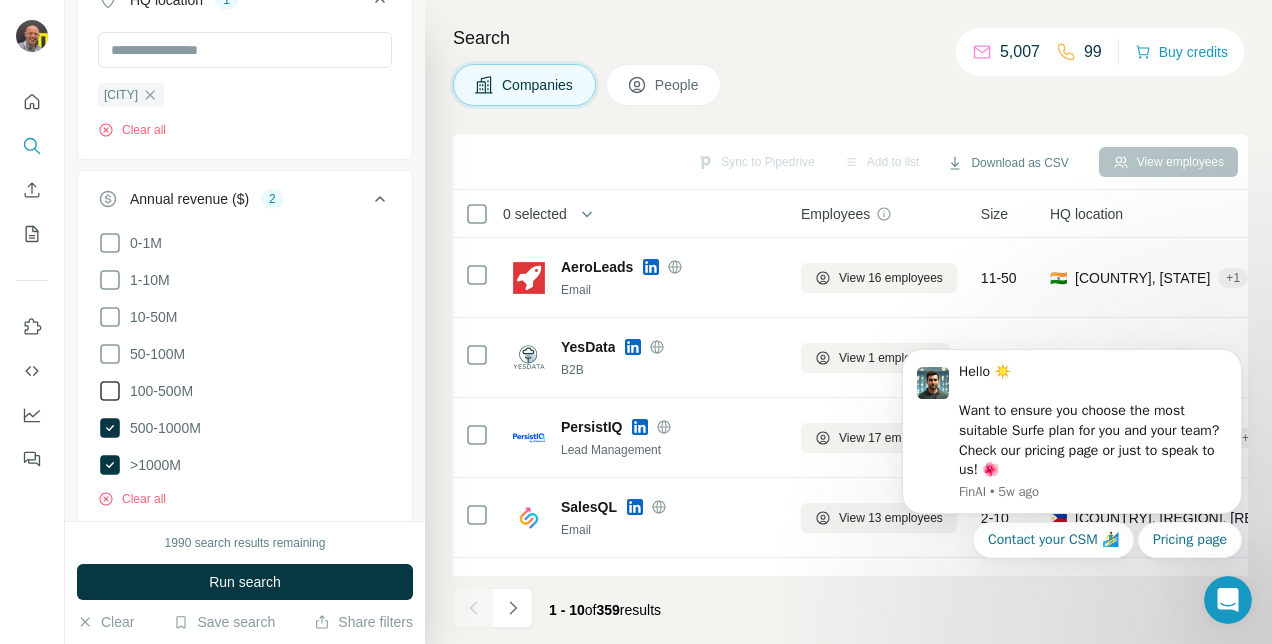 click 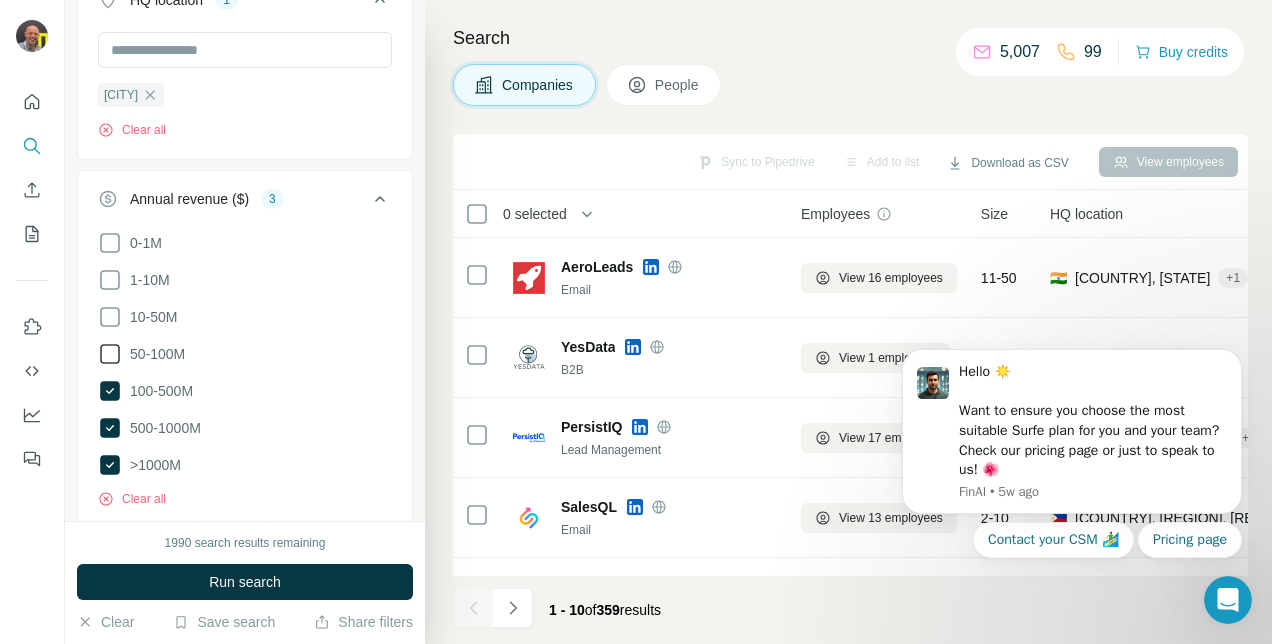 click 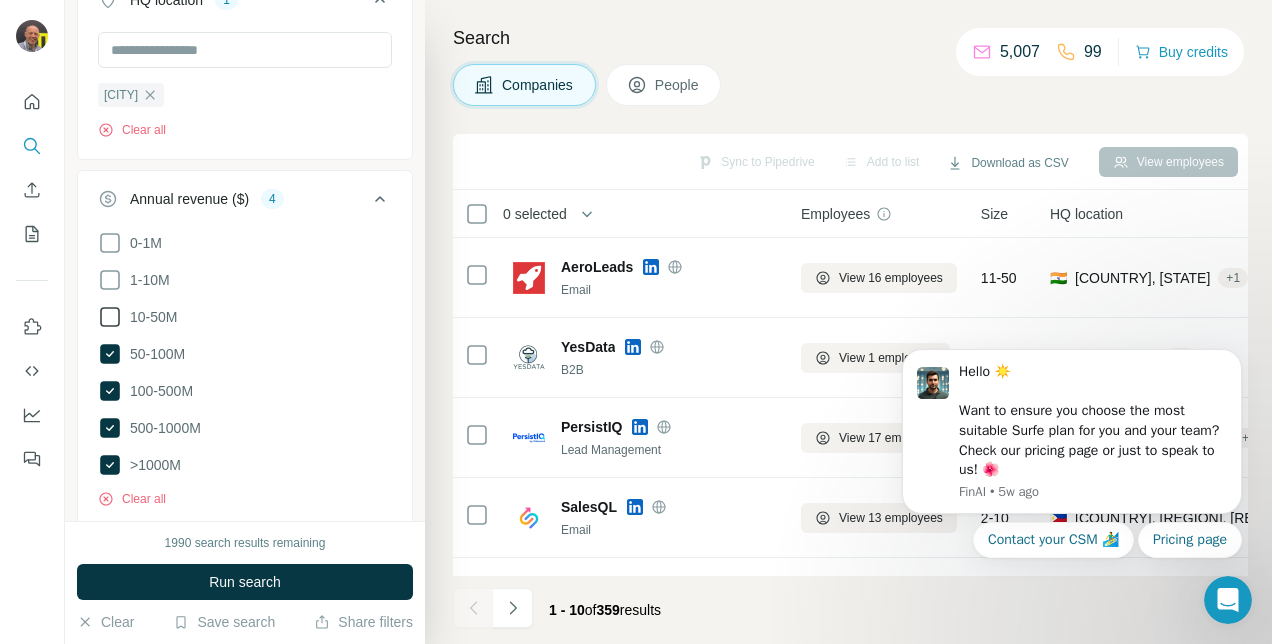 click 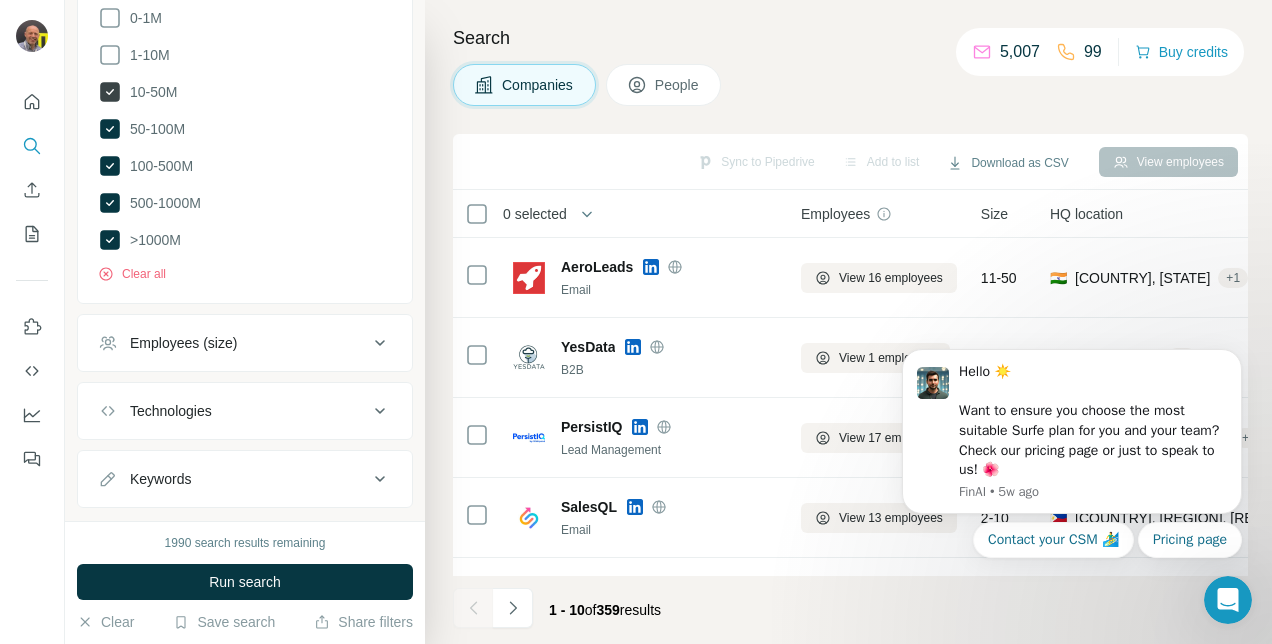 scroll, scrollTop: 682, scrollLeft: 0, axis: vertical 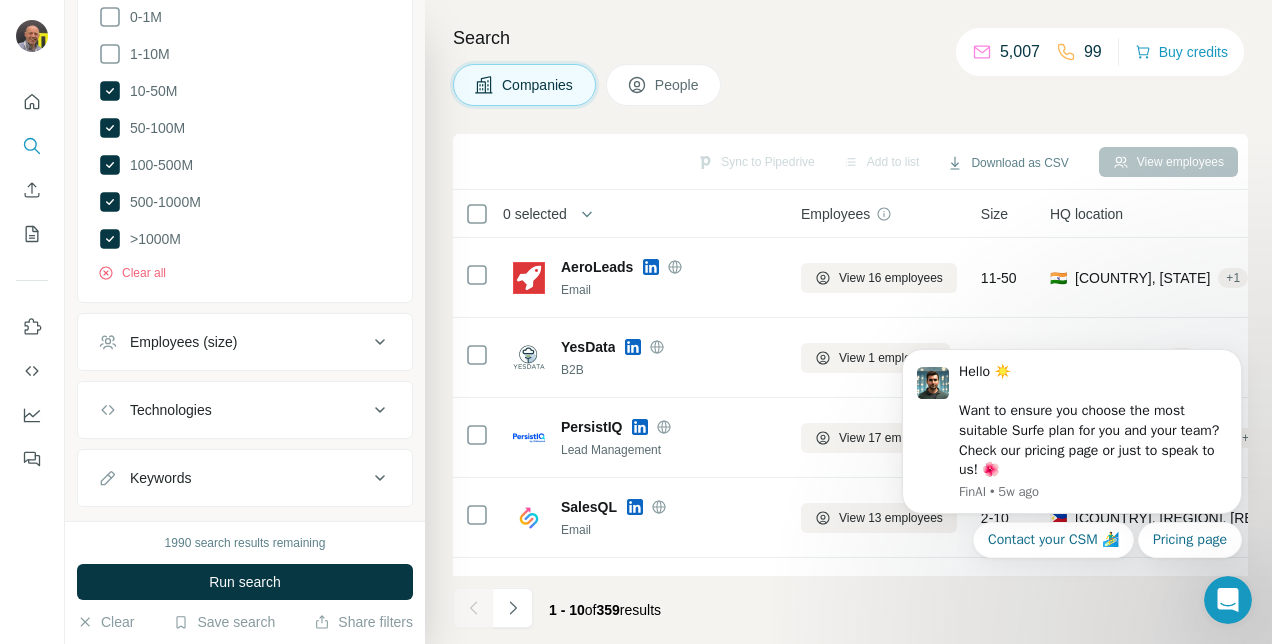 click on "Employees (size)" at bounding box center (183, 342) 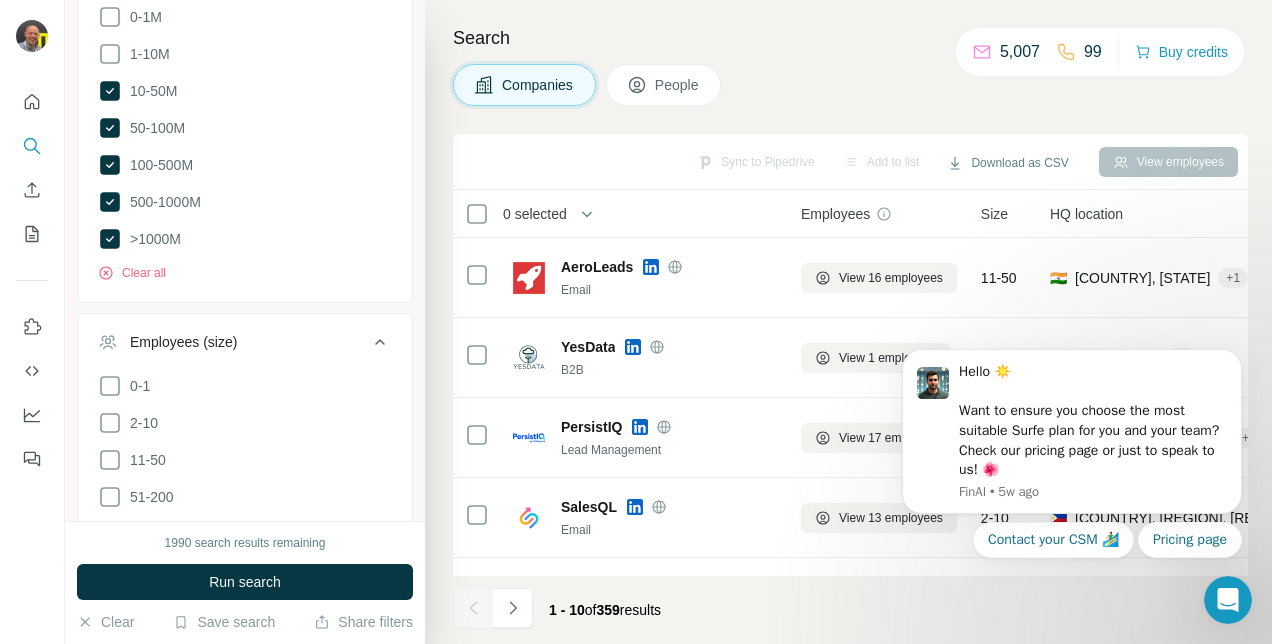 scroll, scrollTop: 913, scrollLeft: 0, axis: vertical 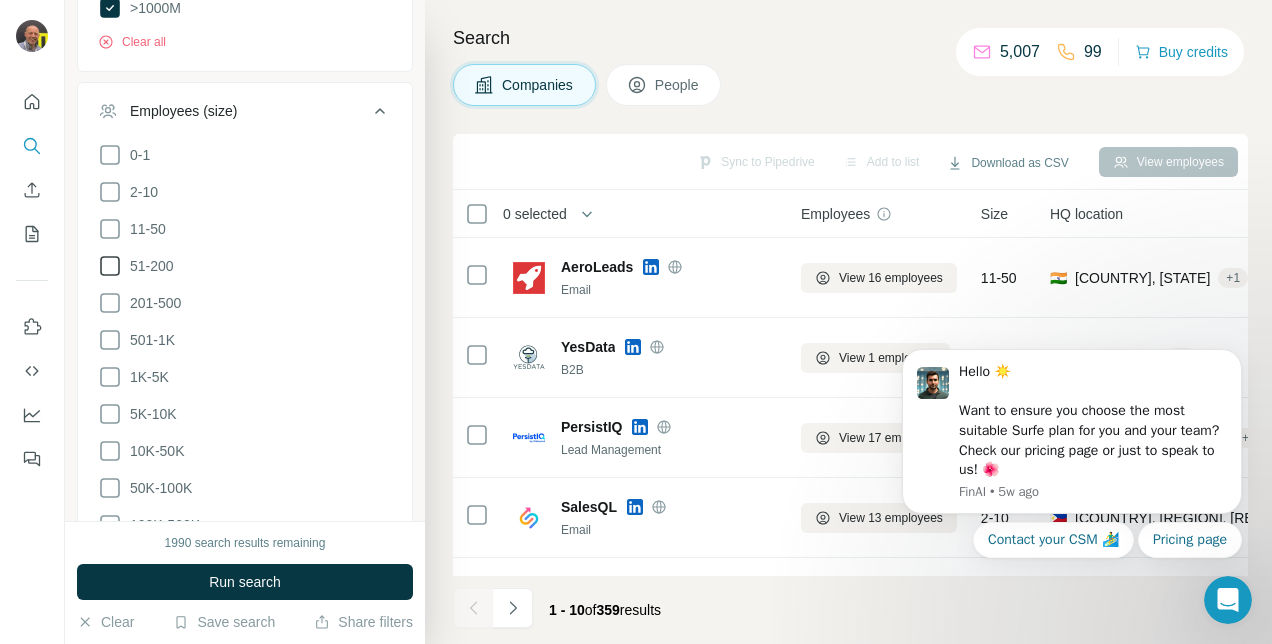 click 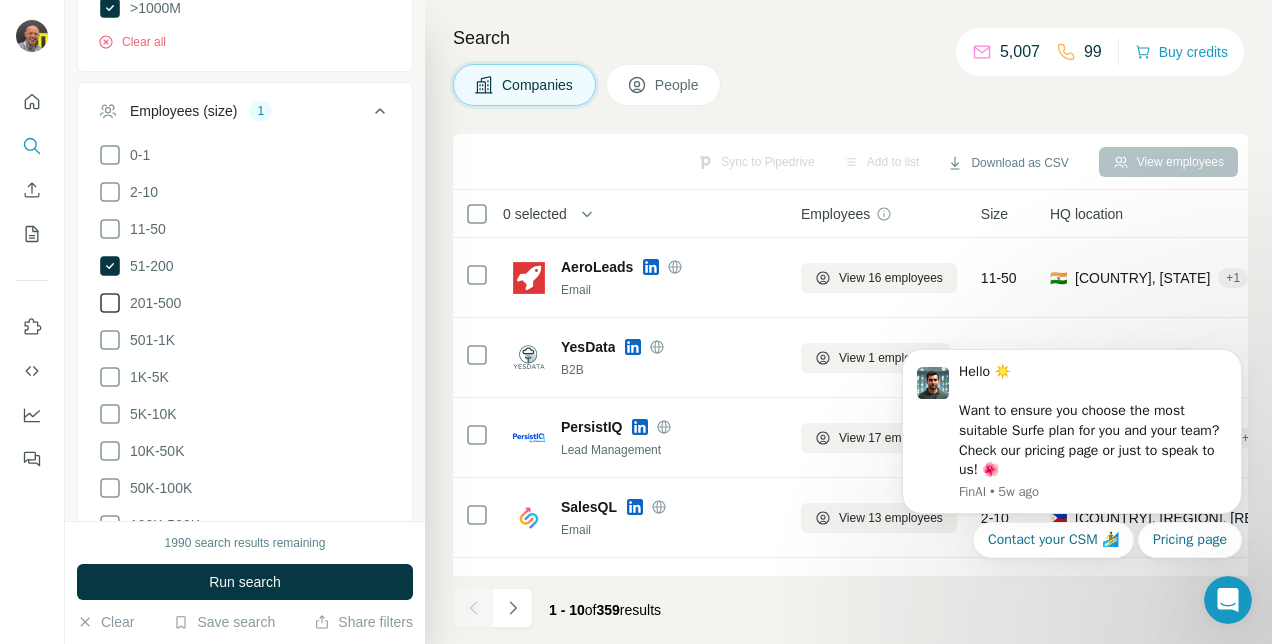 click 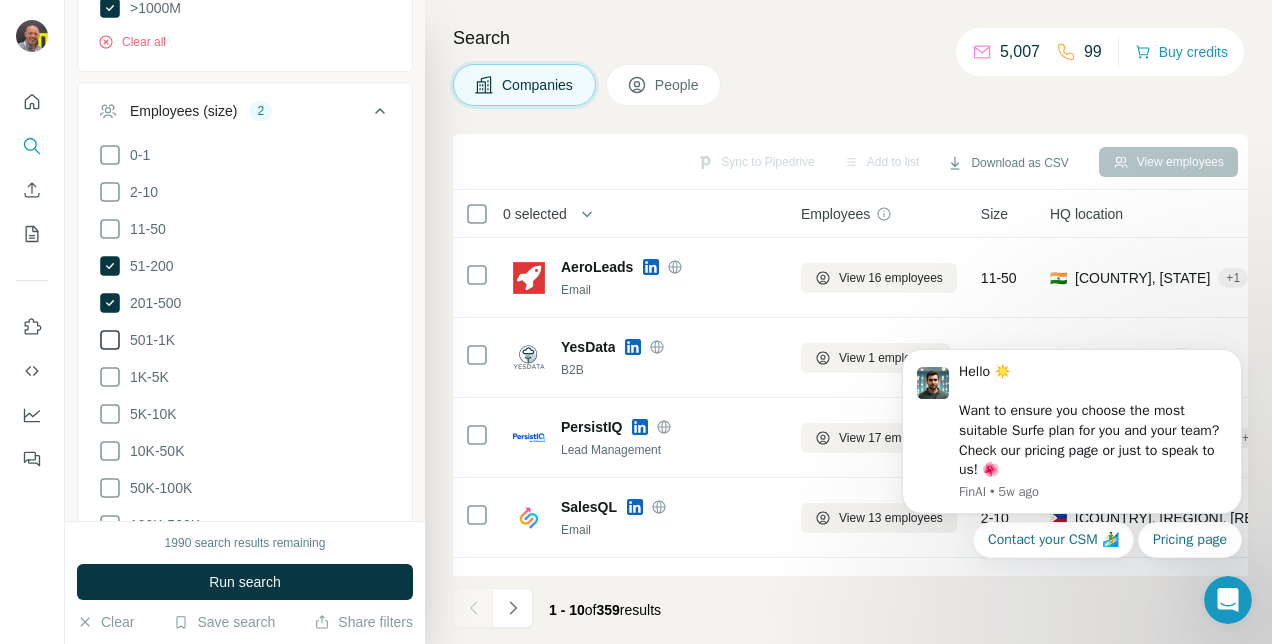 click 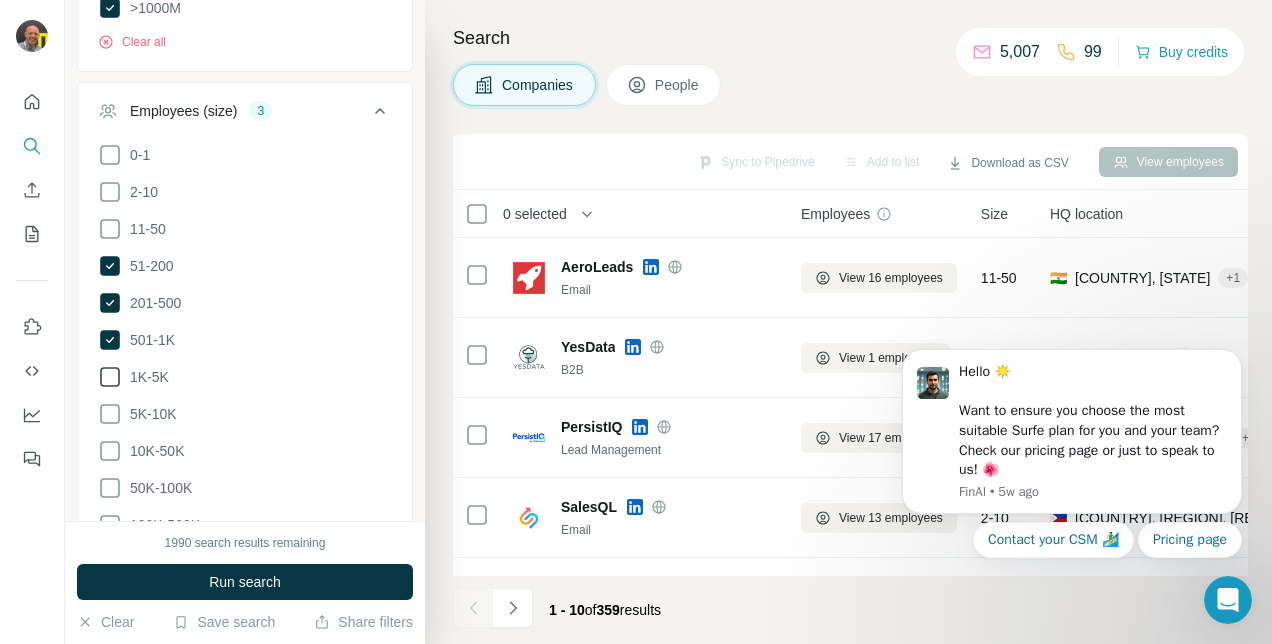 click 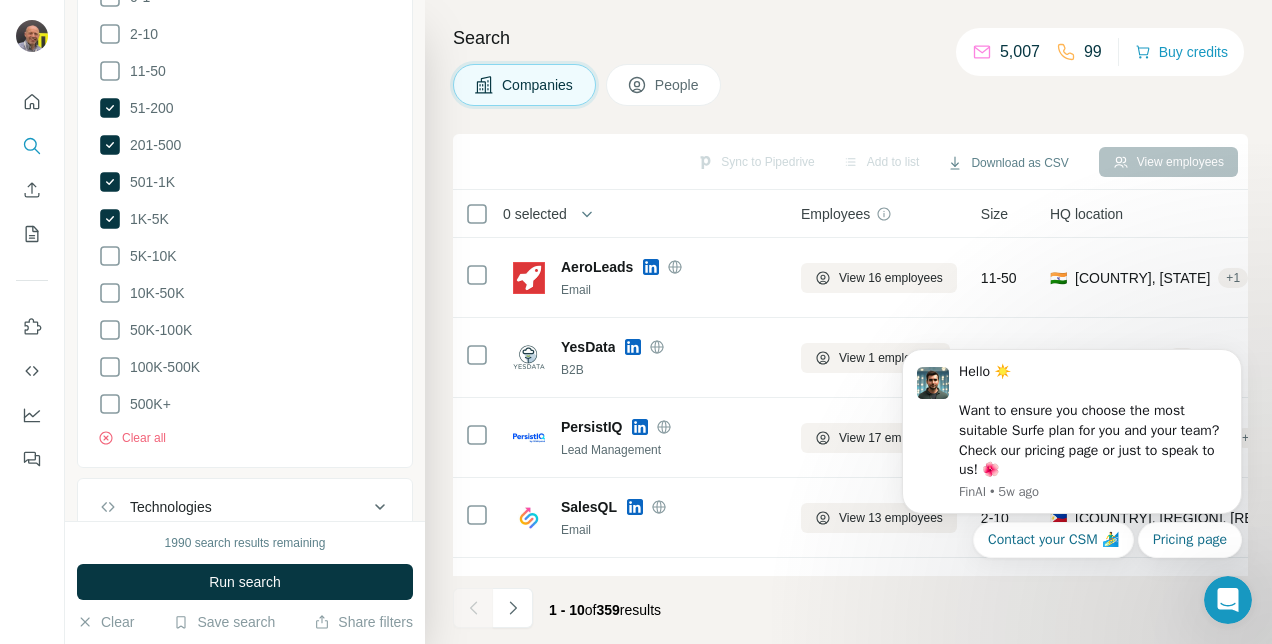 scroll, scrollTop: 1074, scrollLeft: 0, axis: vertical 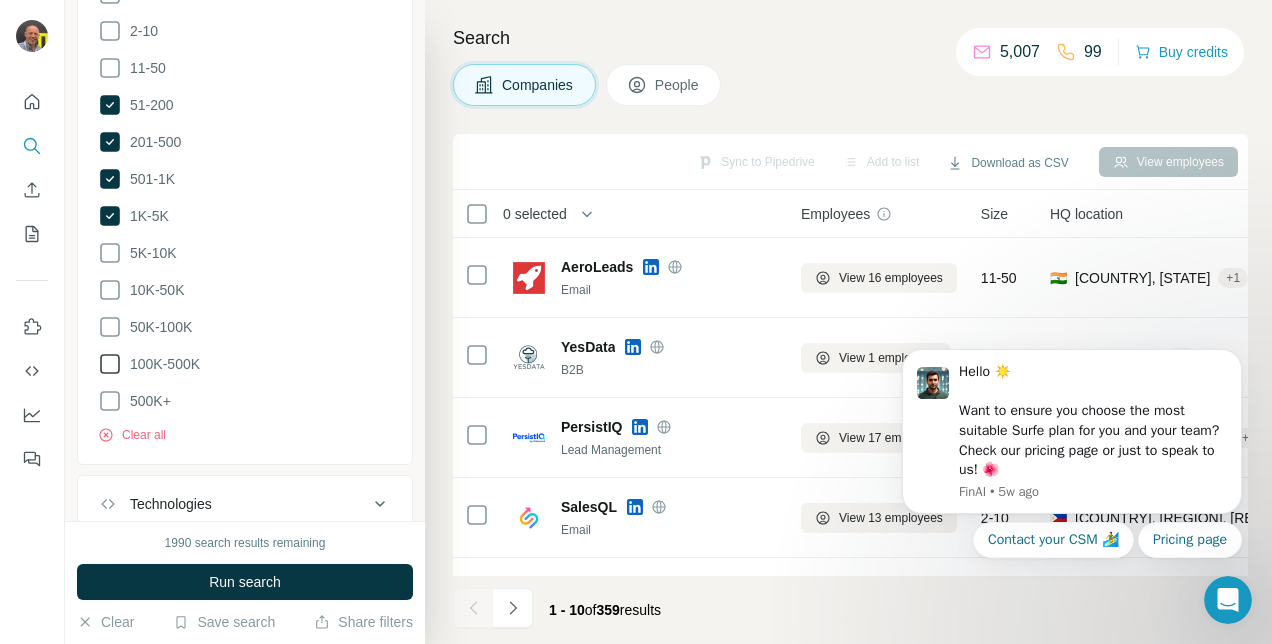 click 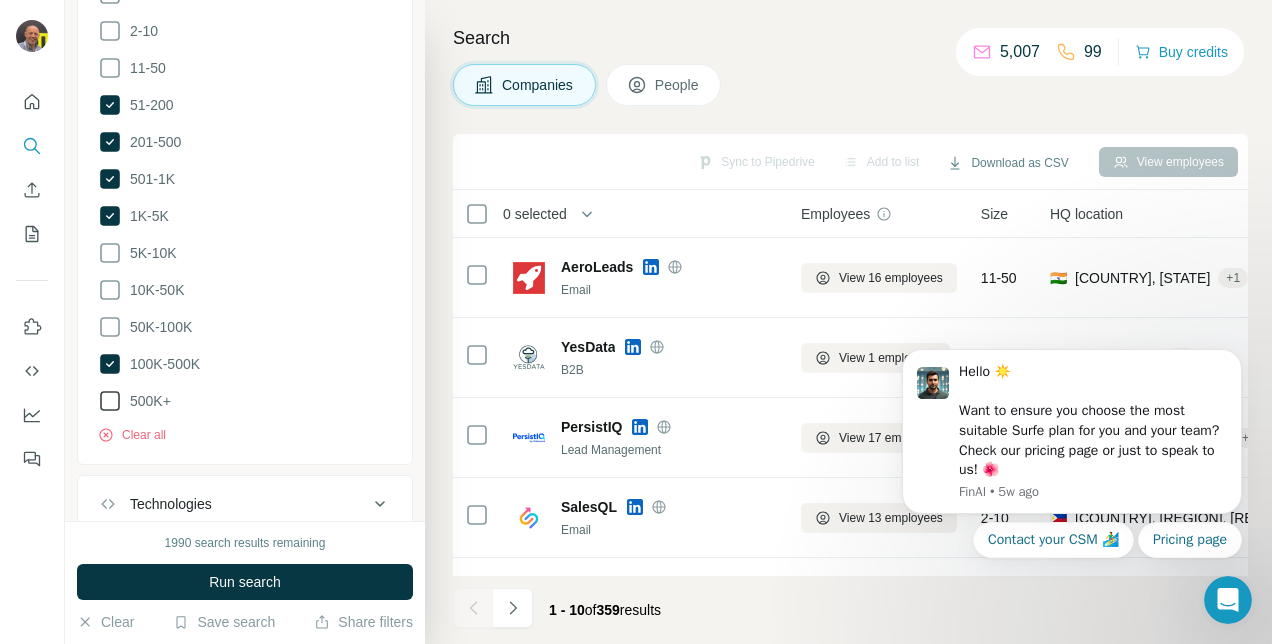 click 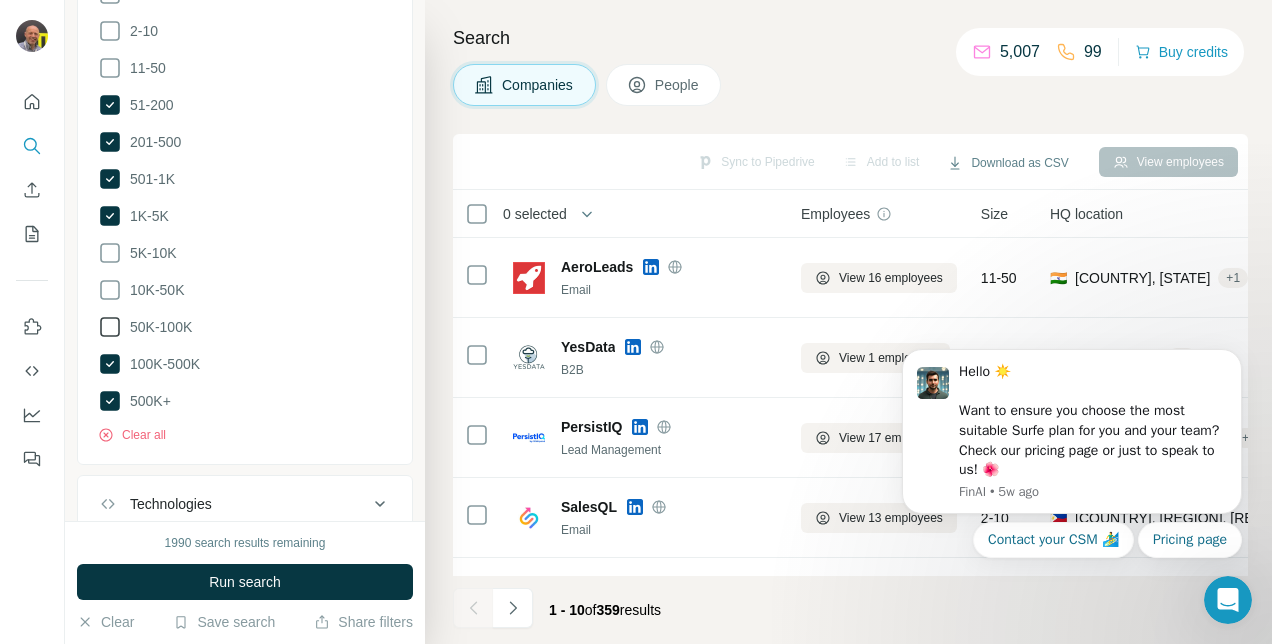 click 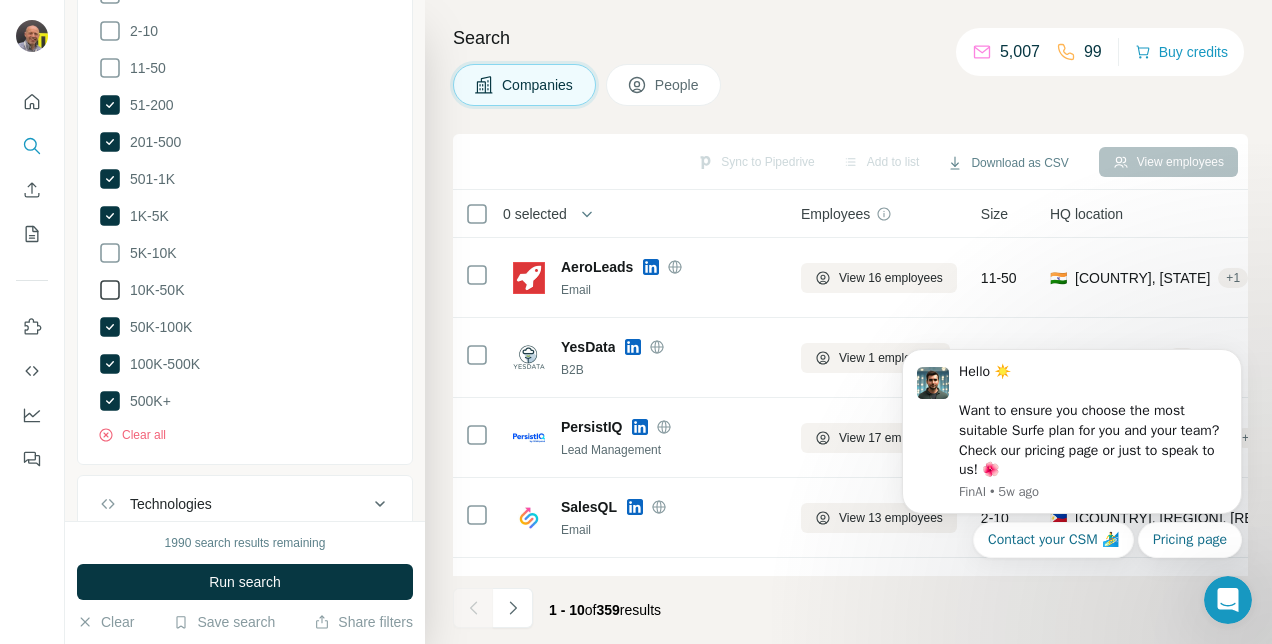 click 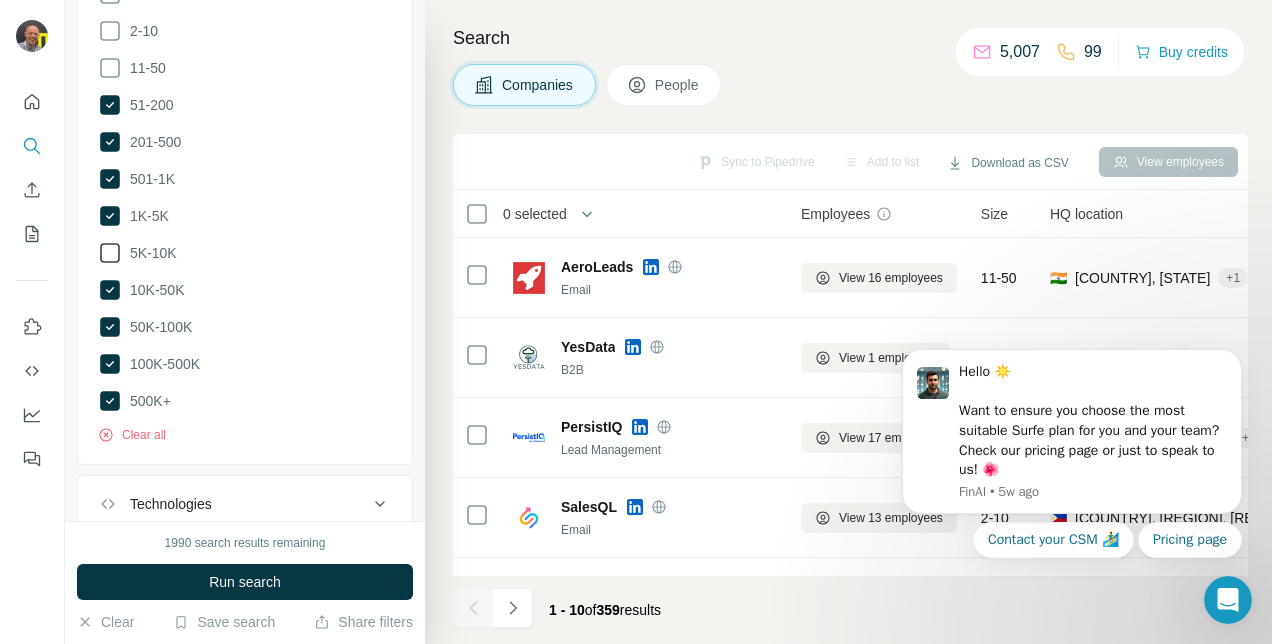 click 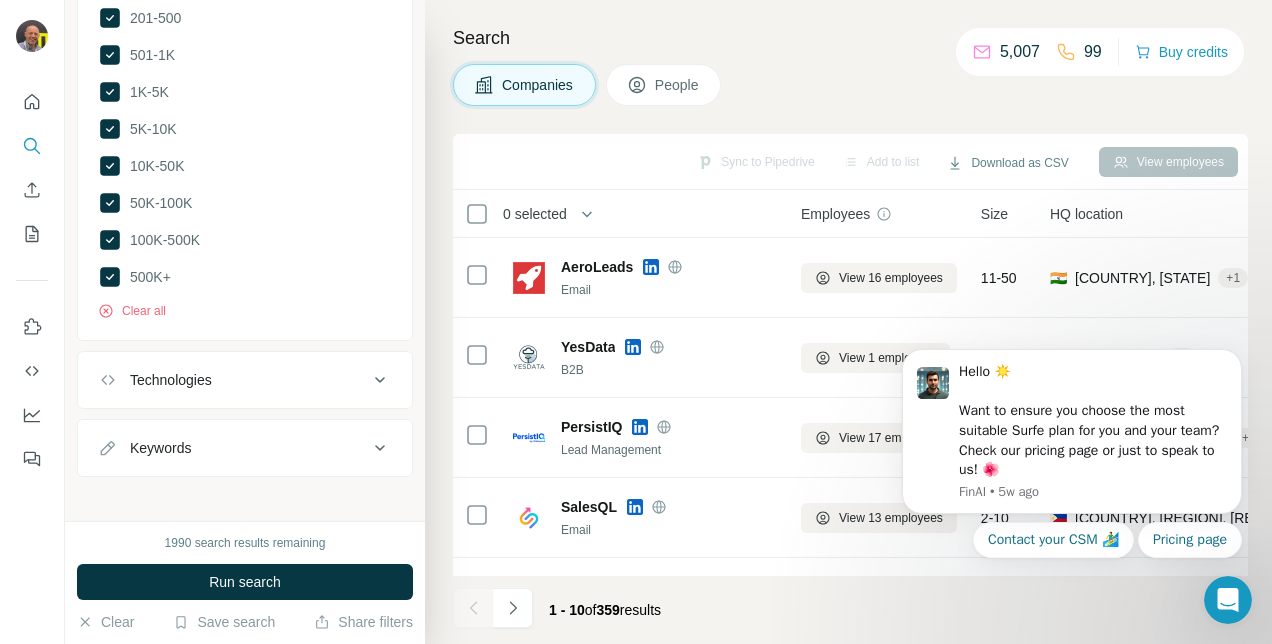 scroll, scrollTop: 1197, scrollLeft: 0, axis: vertical 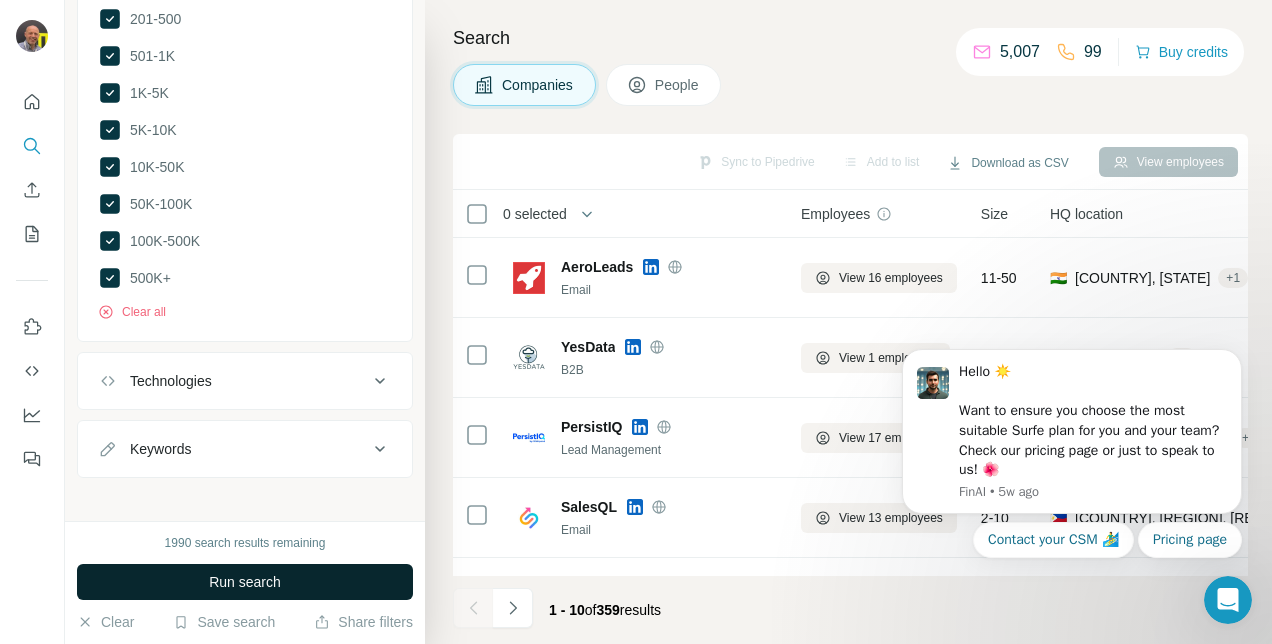 click on "Run search" at bounding box center [245, 582] 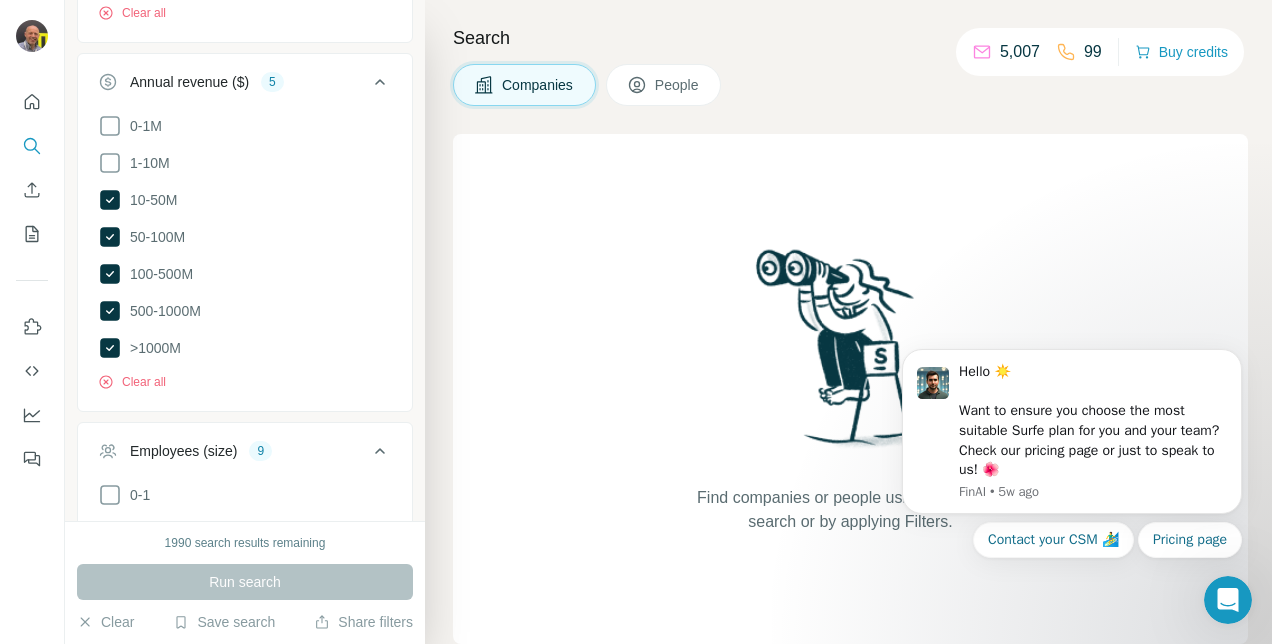 scroll, scrollTop: 594, scrollLeft: 0, axis: vertical 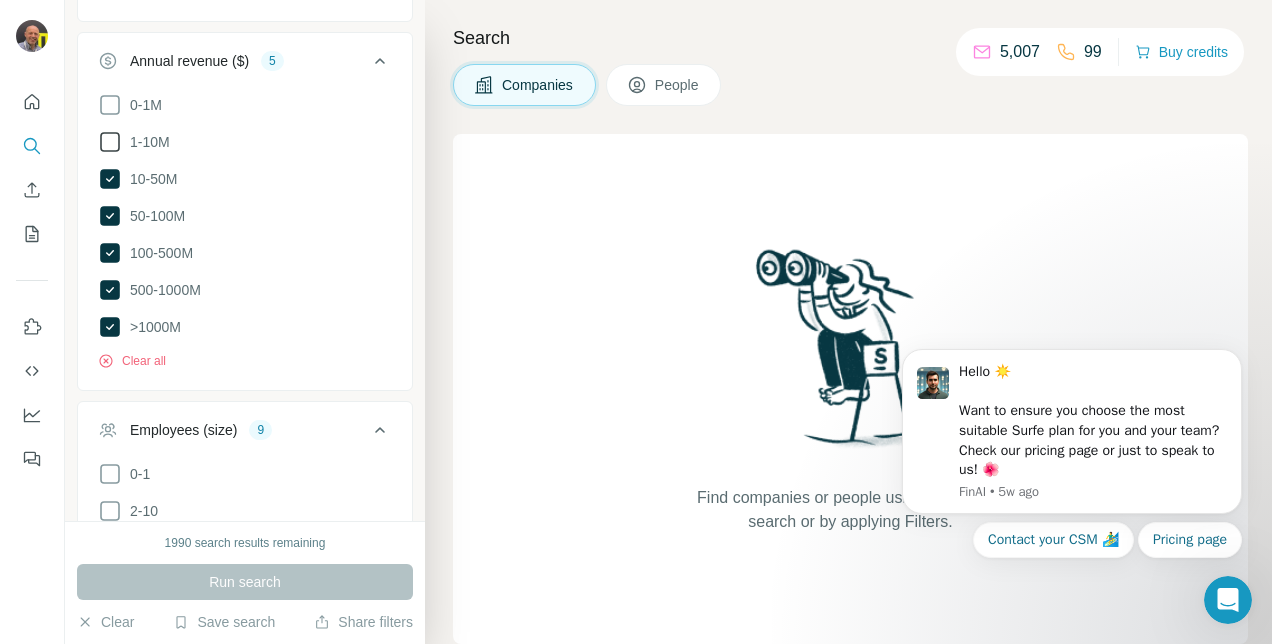 click 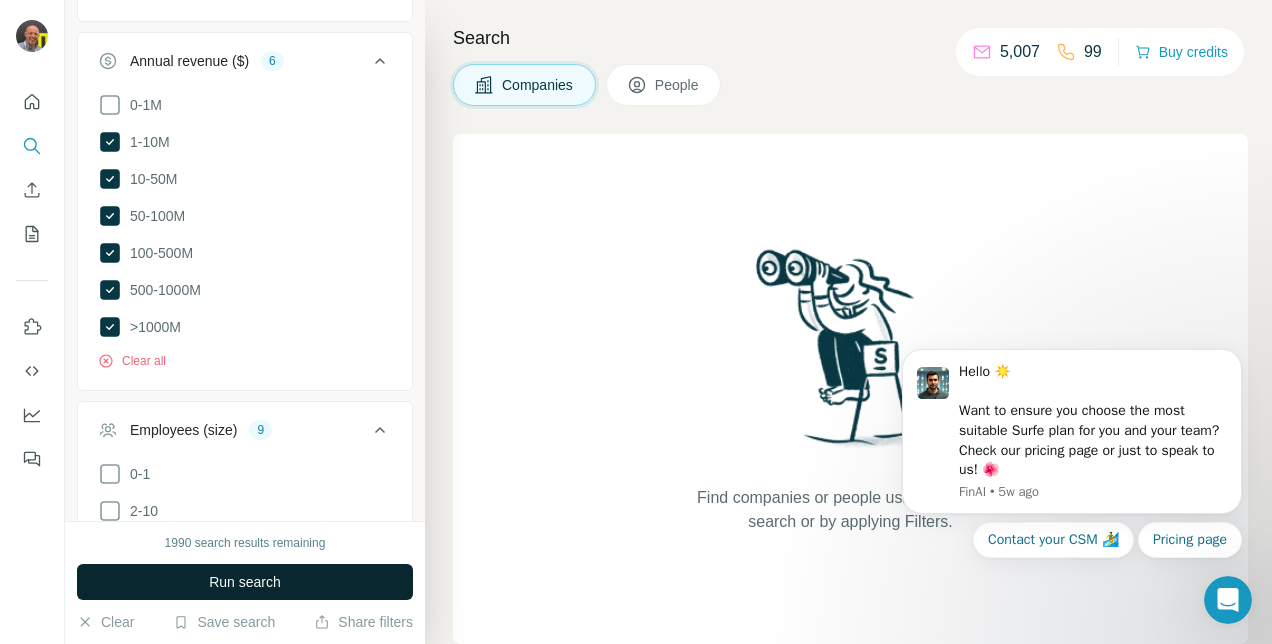 click on "Run search" at bounding box center (245, 582) 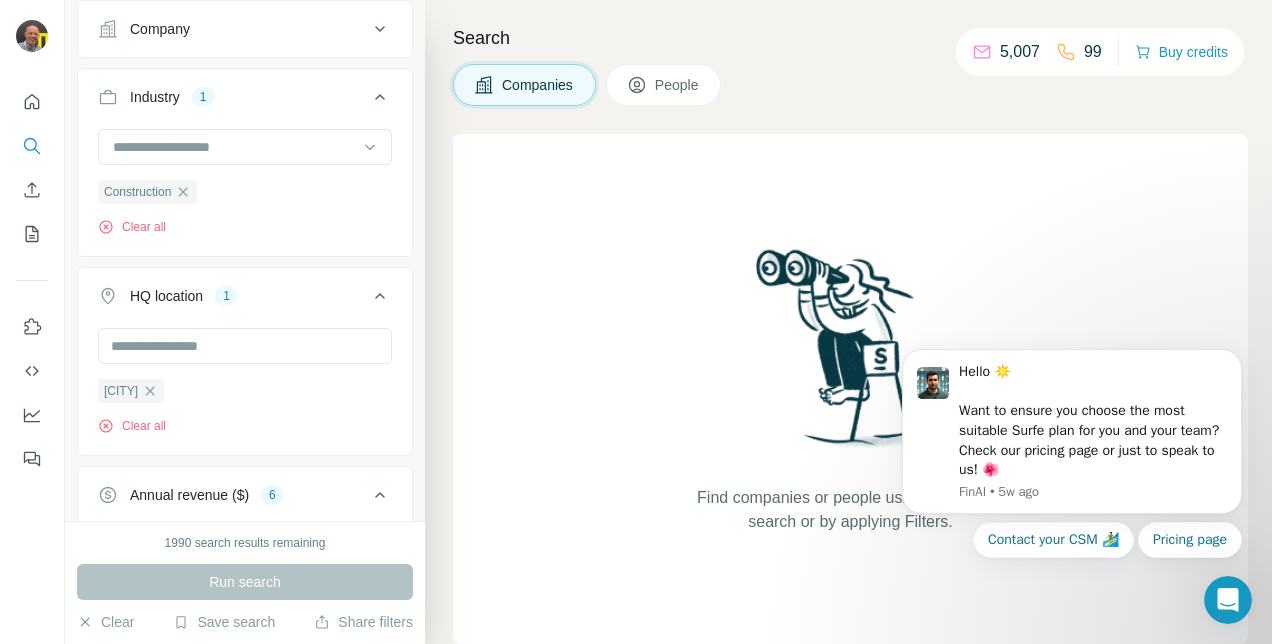 scroll, scrollTop: 0, scrollLeft: 0, axis: both 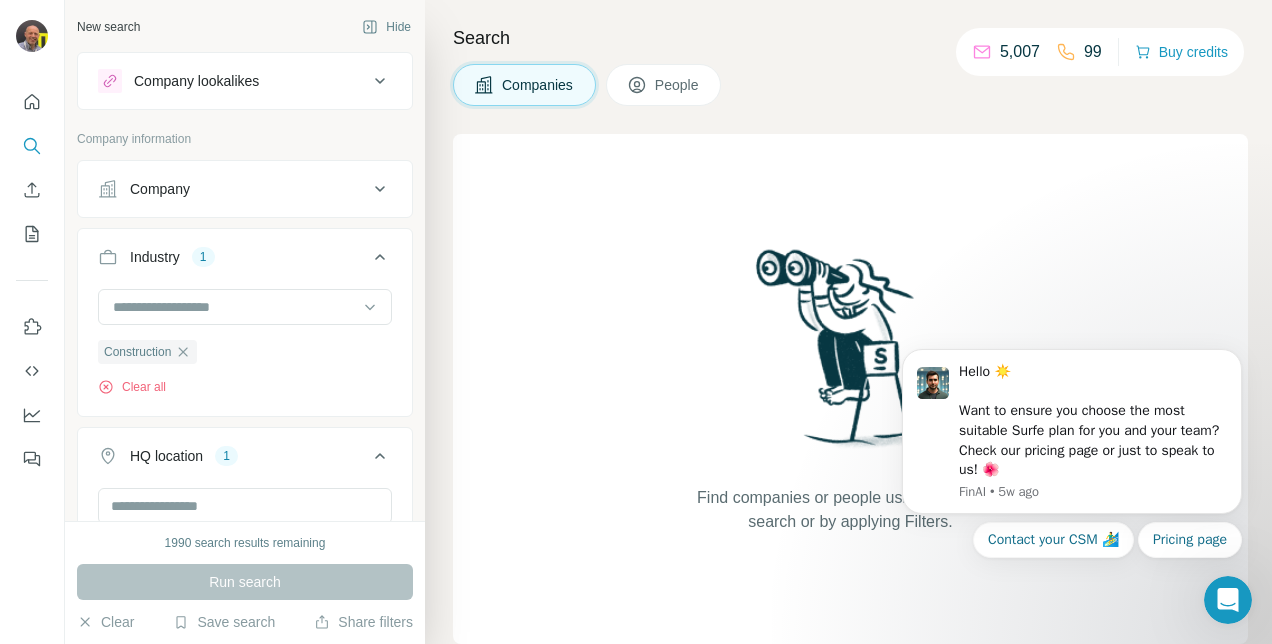 click on "Company lookalikes" at bounding box center [233, 81] 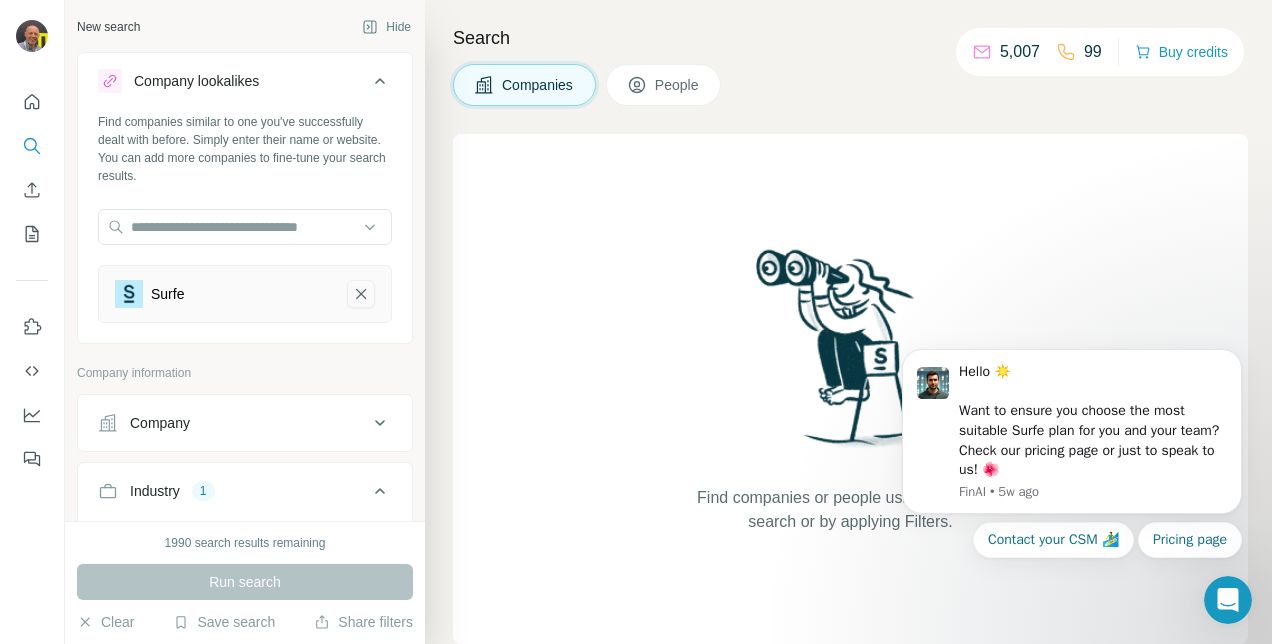 click 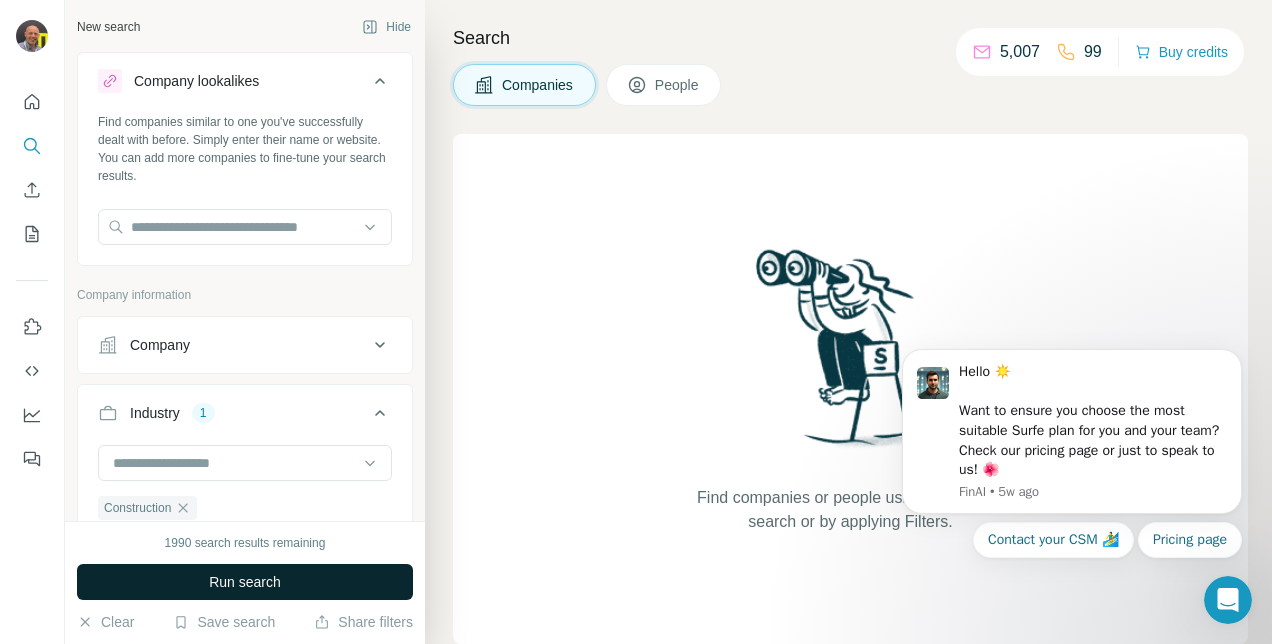 click on "Run search" at bounding box center [245, 582] 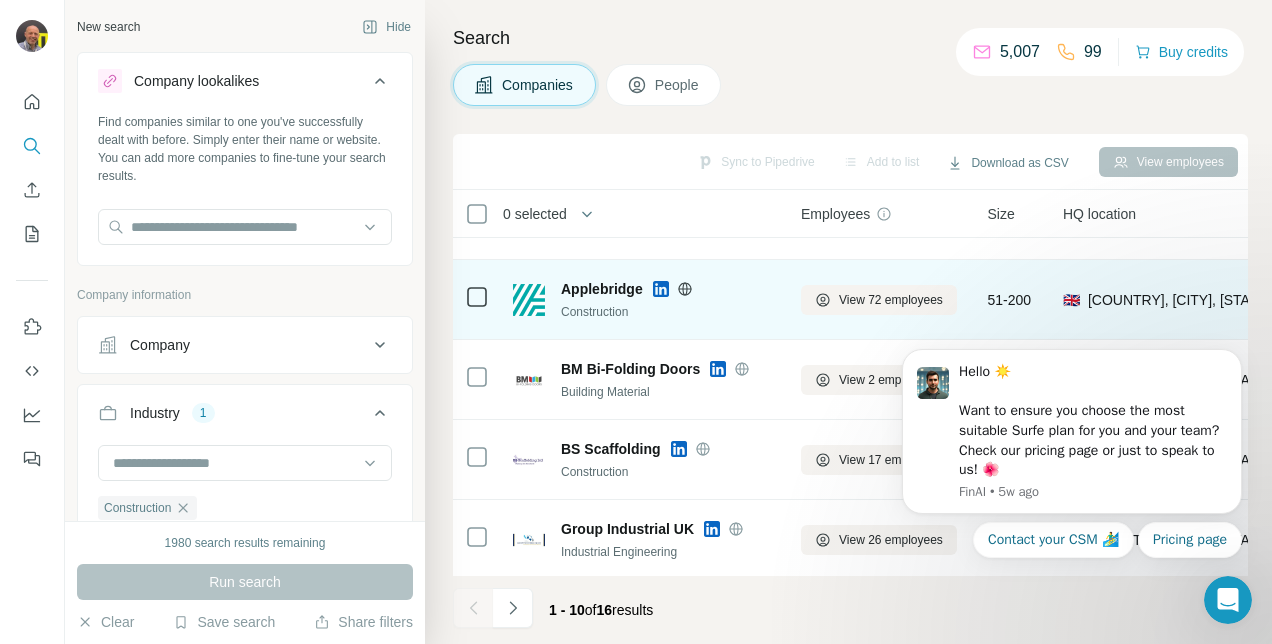 scroll, scrollTop: 471, scrollLeft: 0, axis: vertical 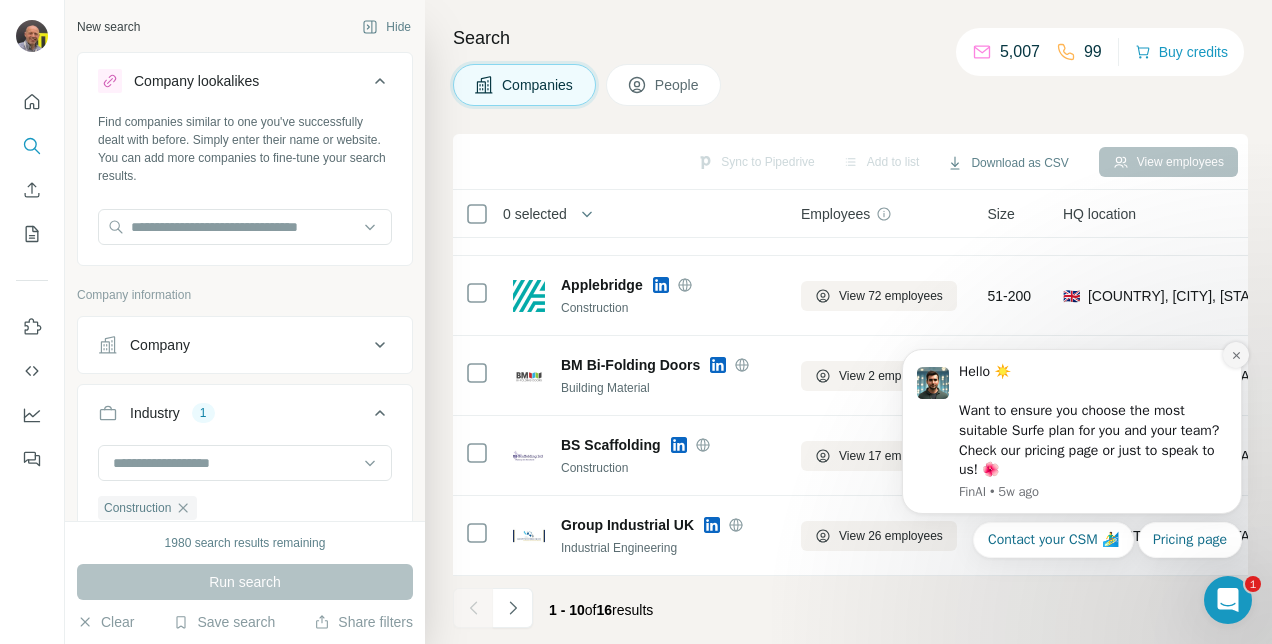 click at bounding box center (1236, 355) 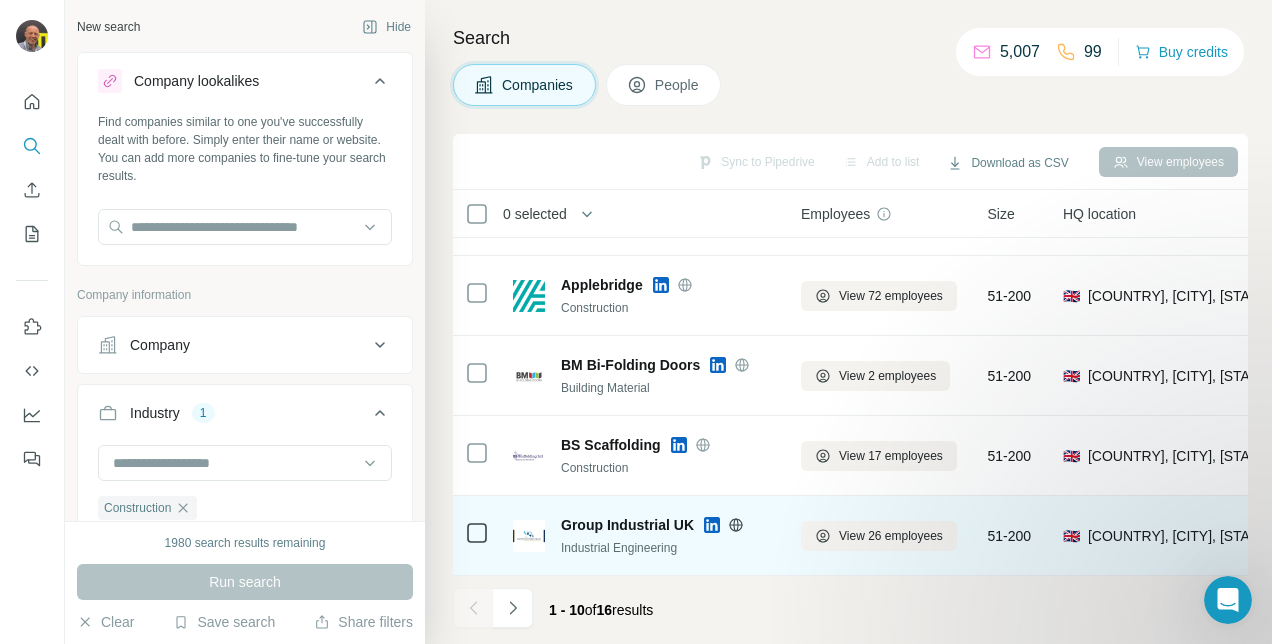 click on "Group Industrial UK Industrial Engineering" at bounding box center [669, 536] 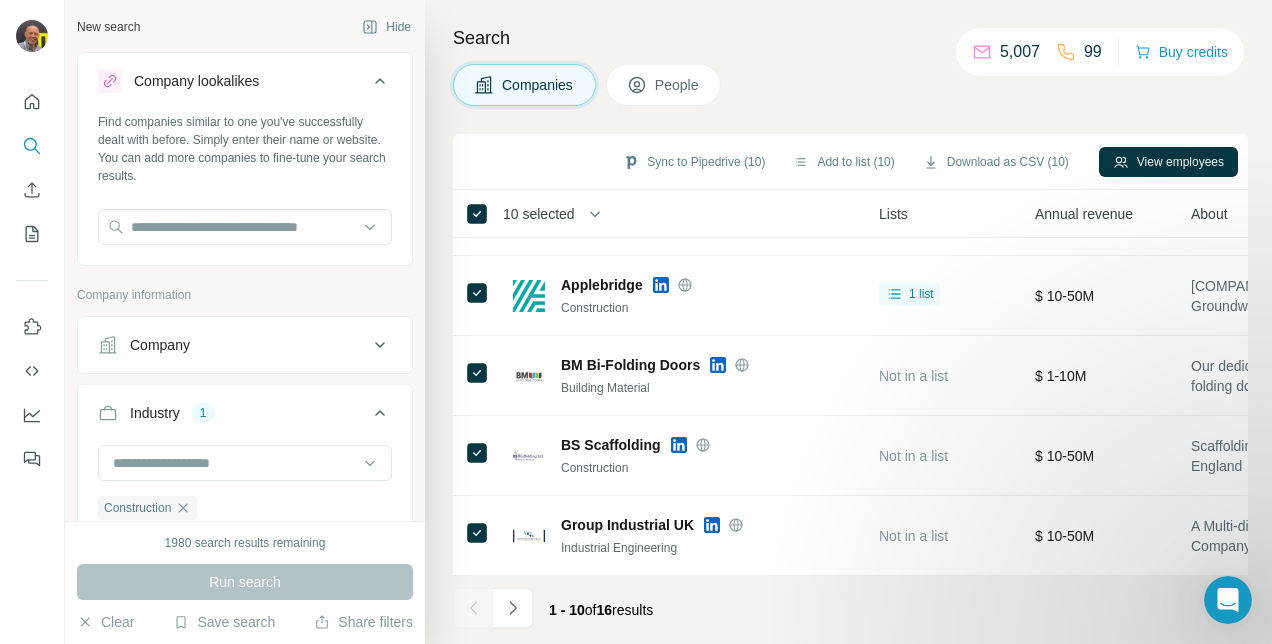 scroll, scrollTop: 471, scrollLeft: 0, axis: vertical 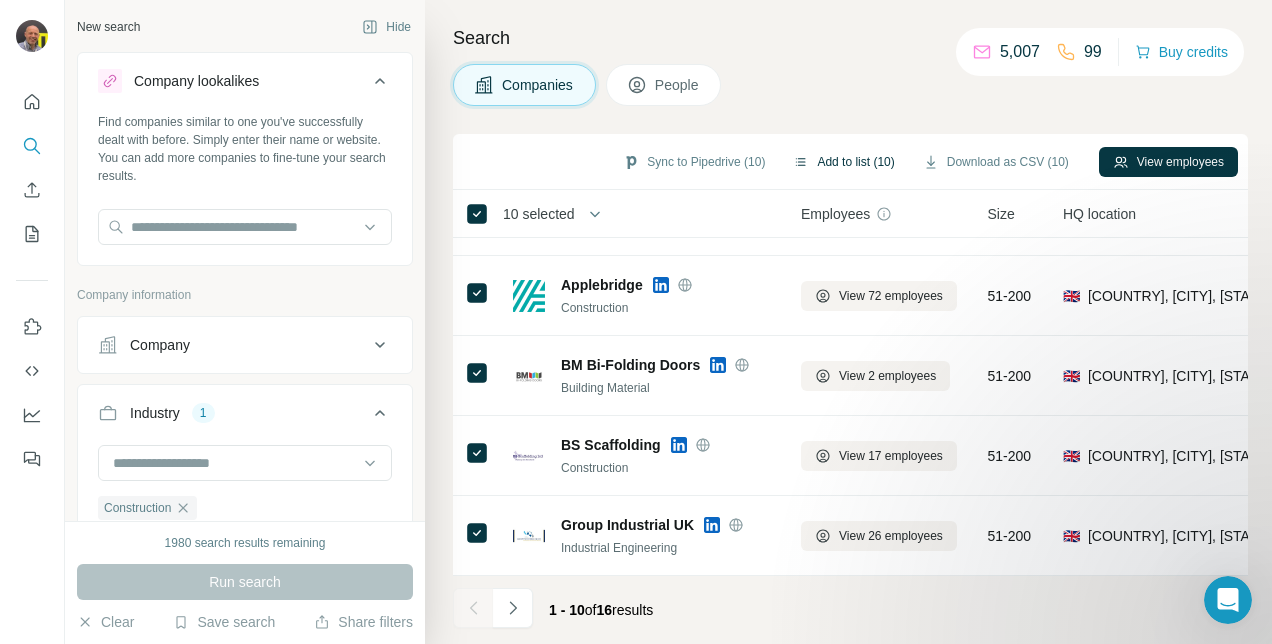 click on "Add to list (10)" at bounding box center [843, 162] 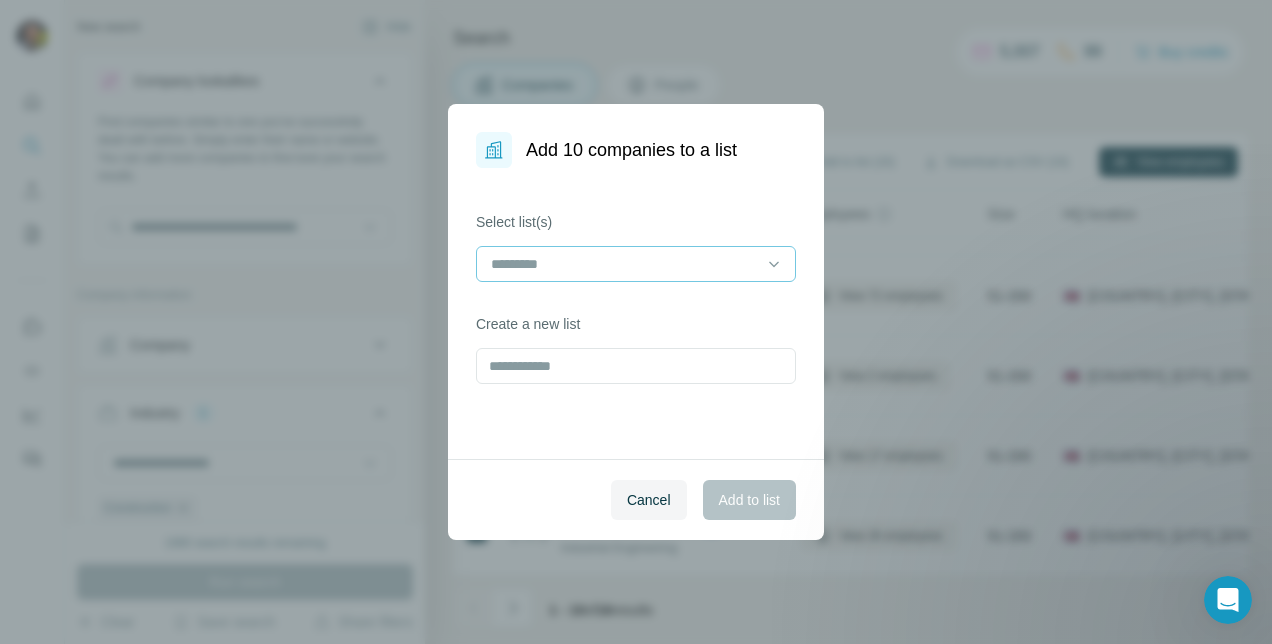 click at bounding box center (624, 264) 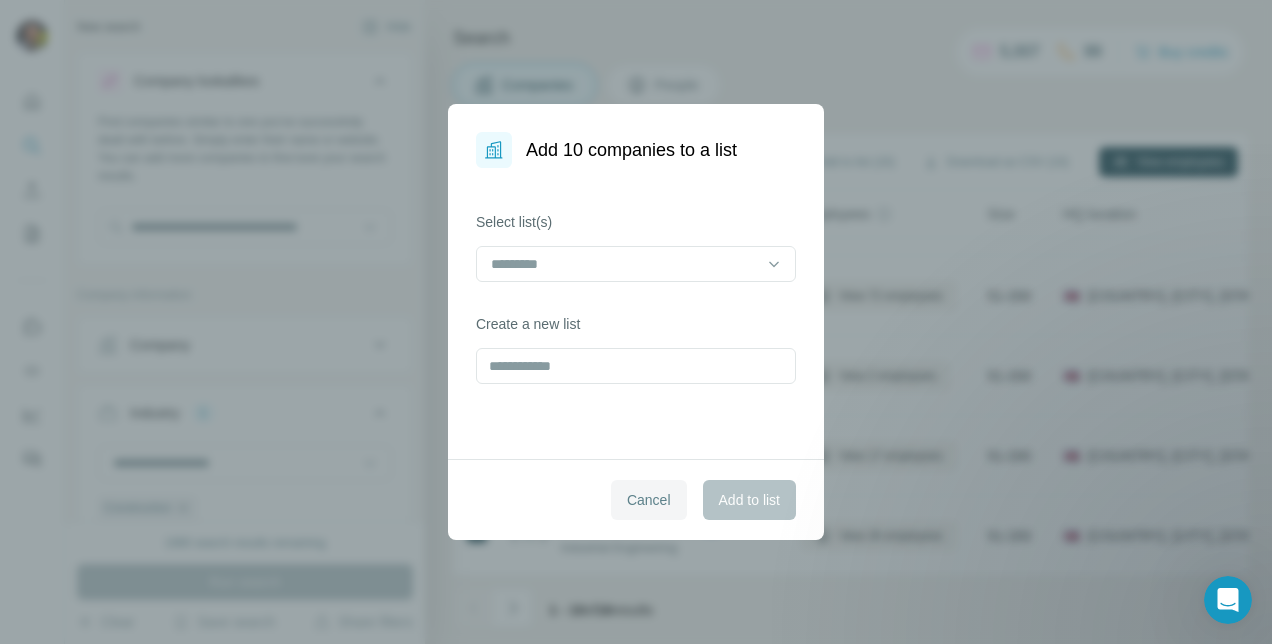 click on "Cancel" at bounding box center (649, 500) 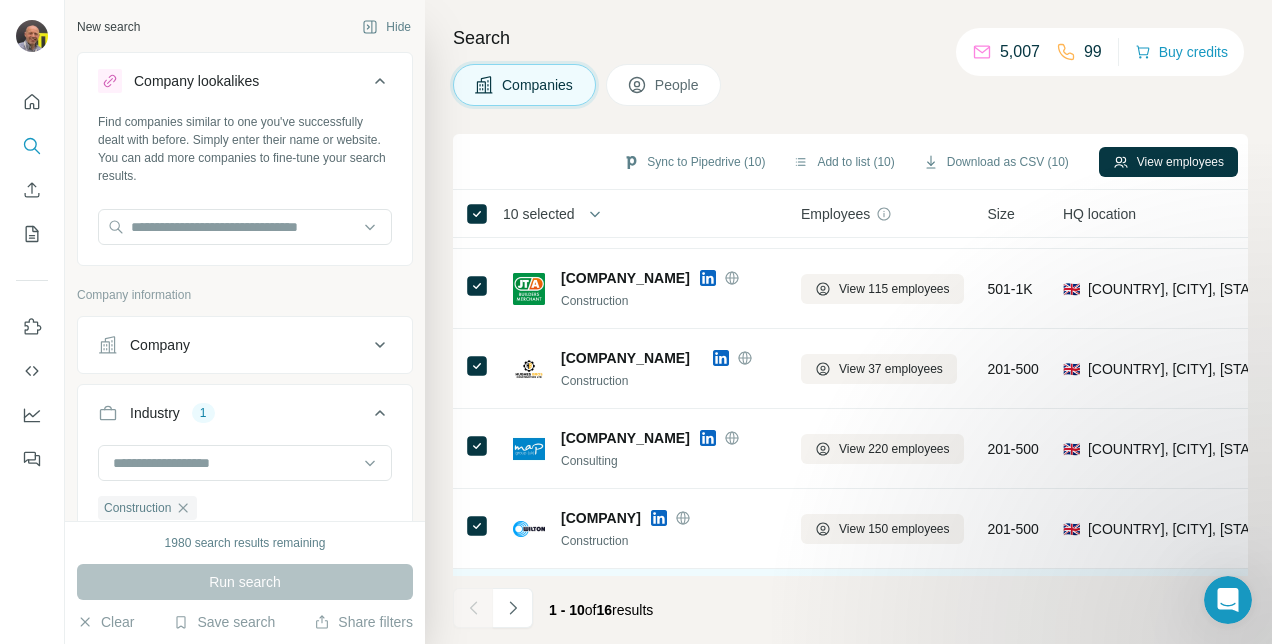 scroll, scrollTop: 471, scrollLeft: 0, axis: vertical 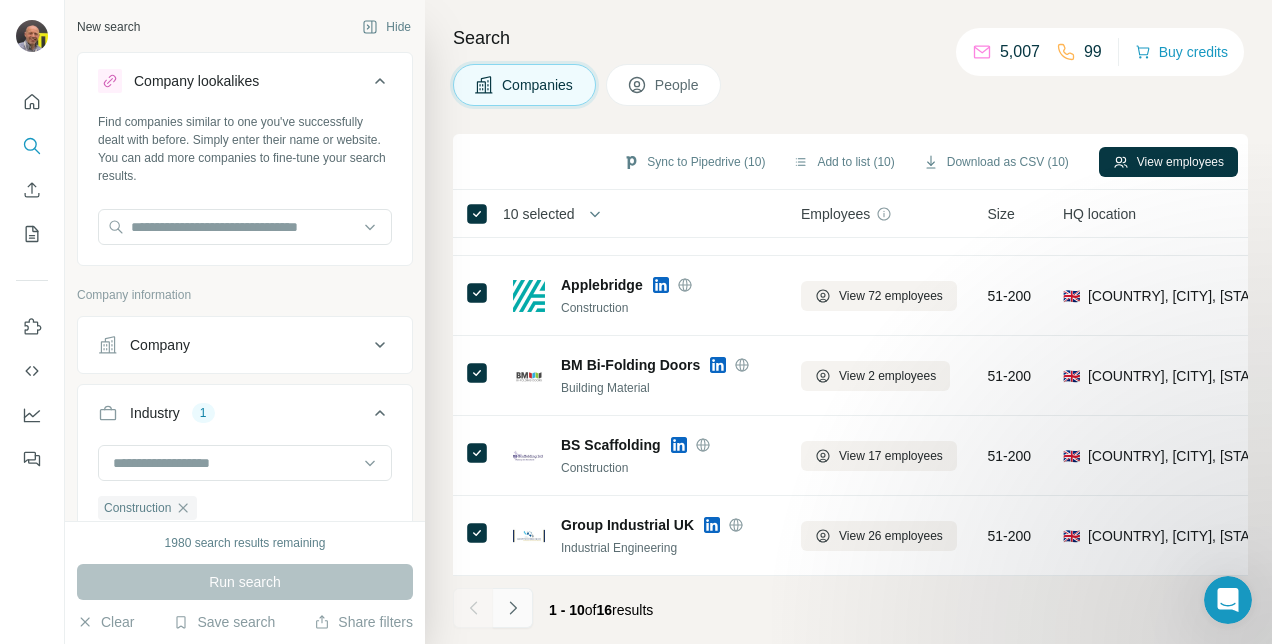 click 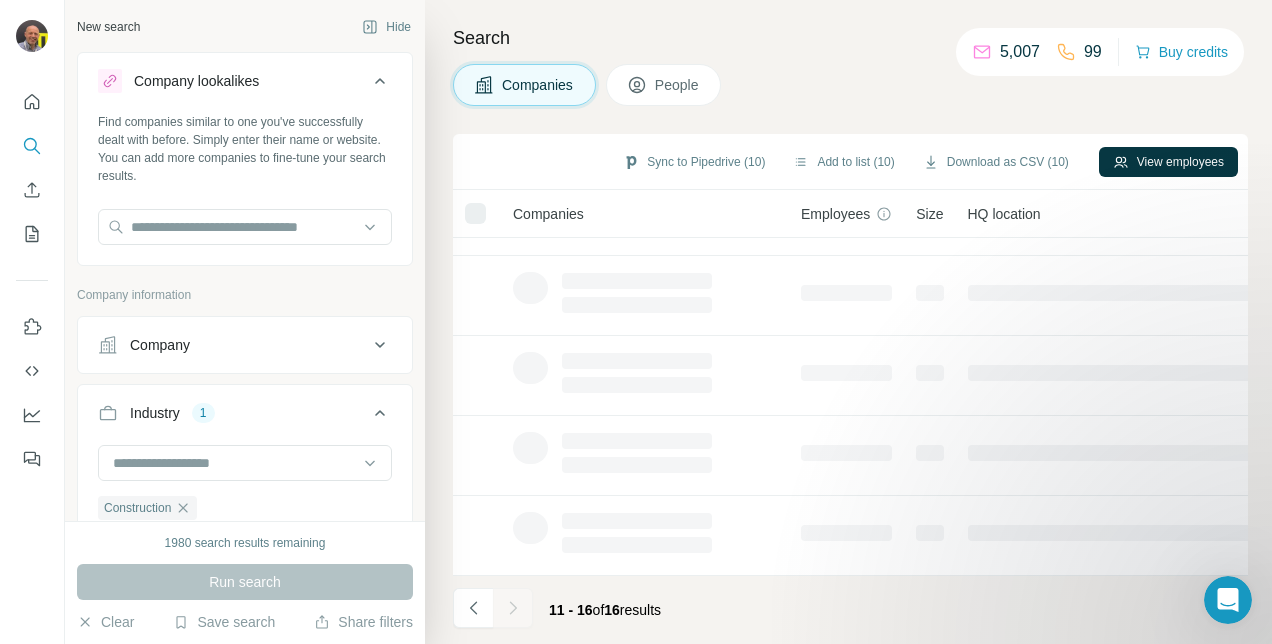 click at bounding box center [475, 213] 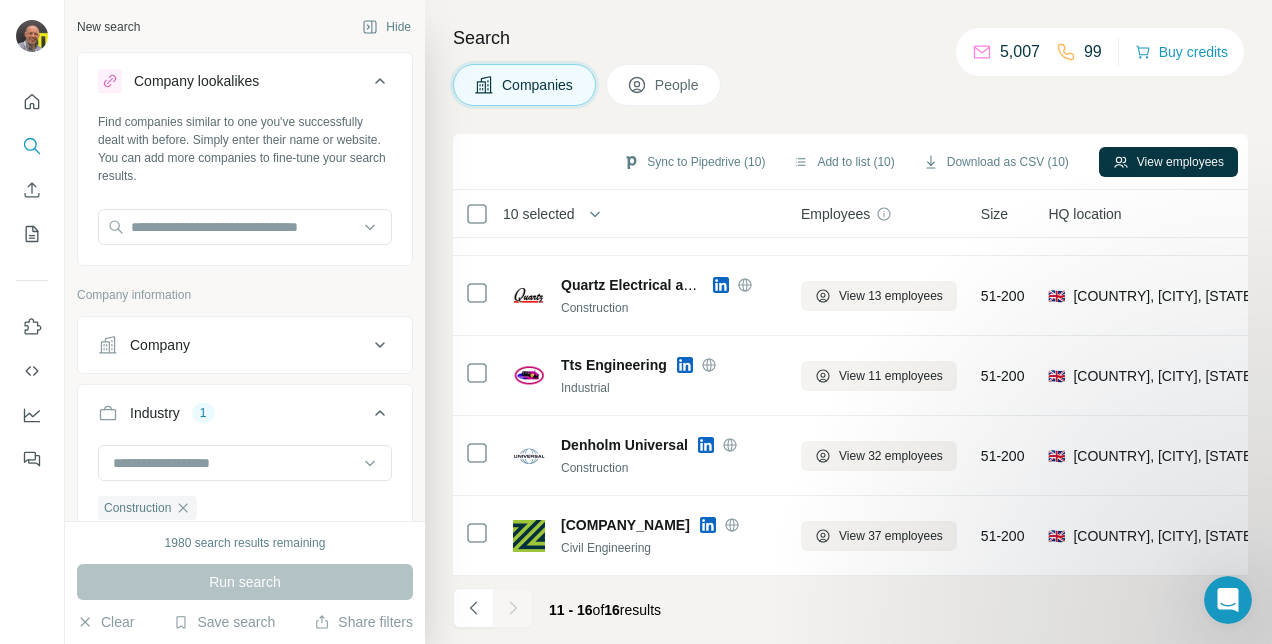 scroll, scrollTop: 151, scrollLeft: 0, axis: vertical 